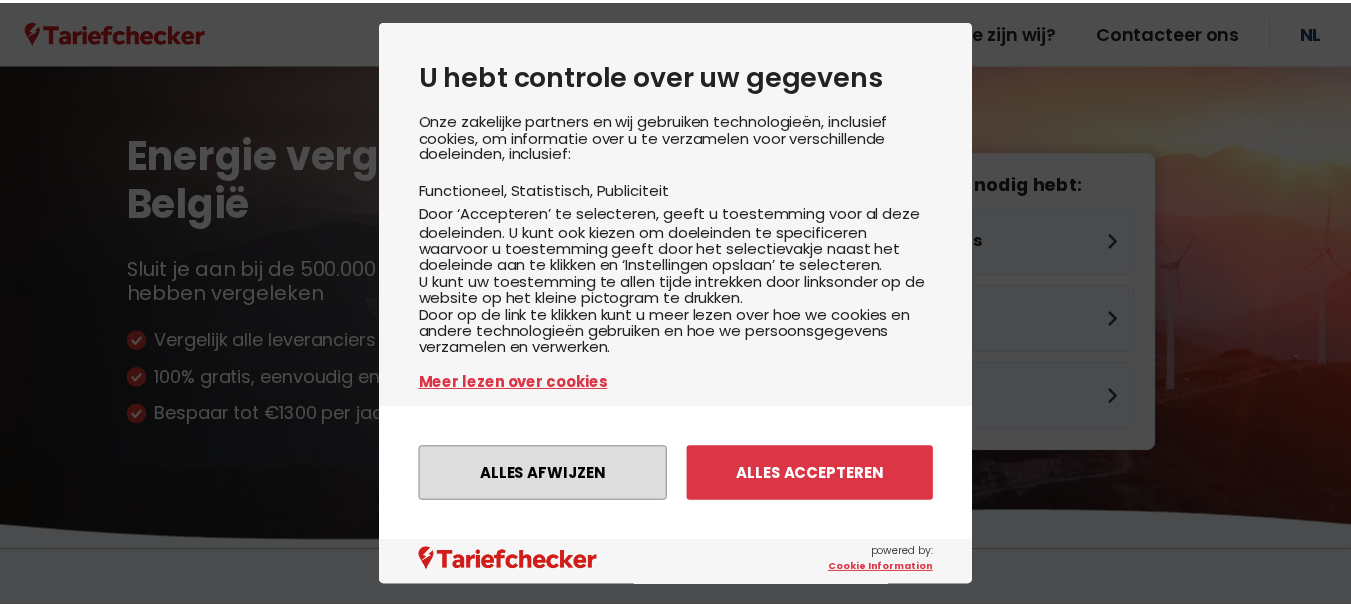 scroll, scrollTop: 0, scrollLeft: 0, axis: both 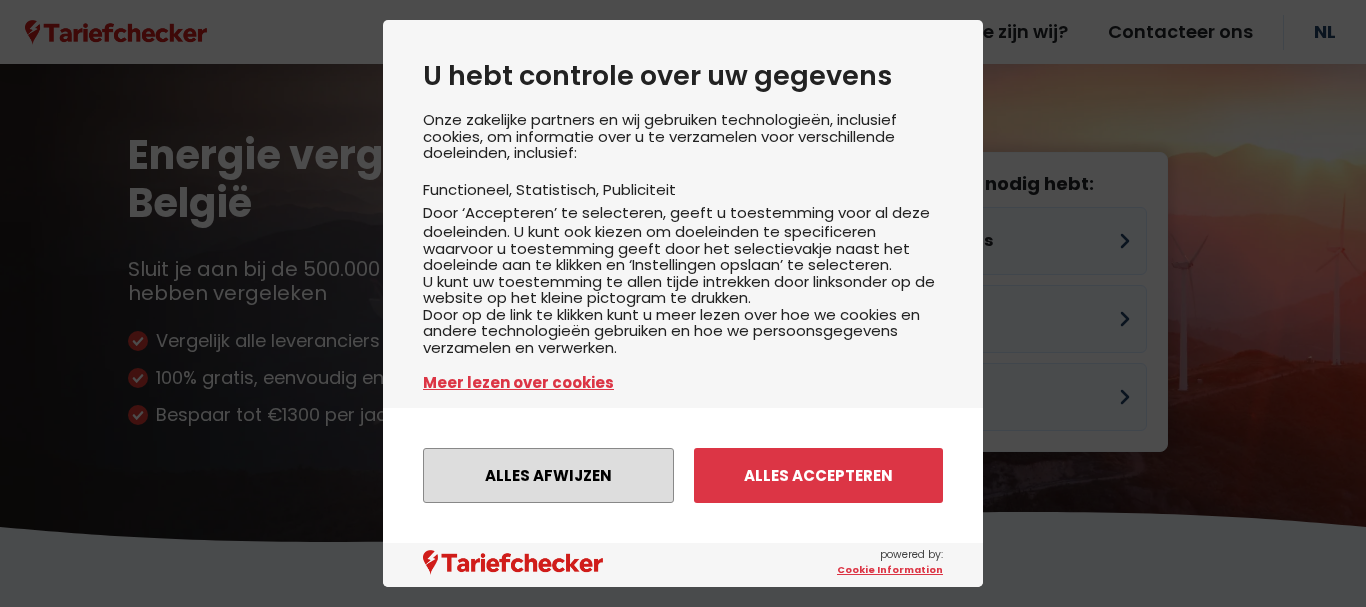 click on "Alles afwijzen" at bounding box center [548, 475] 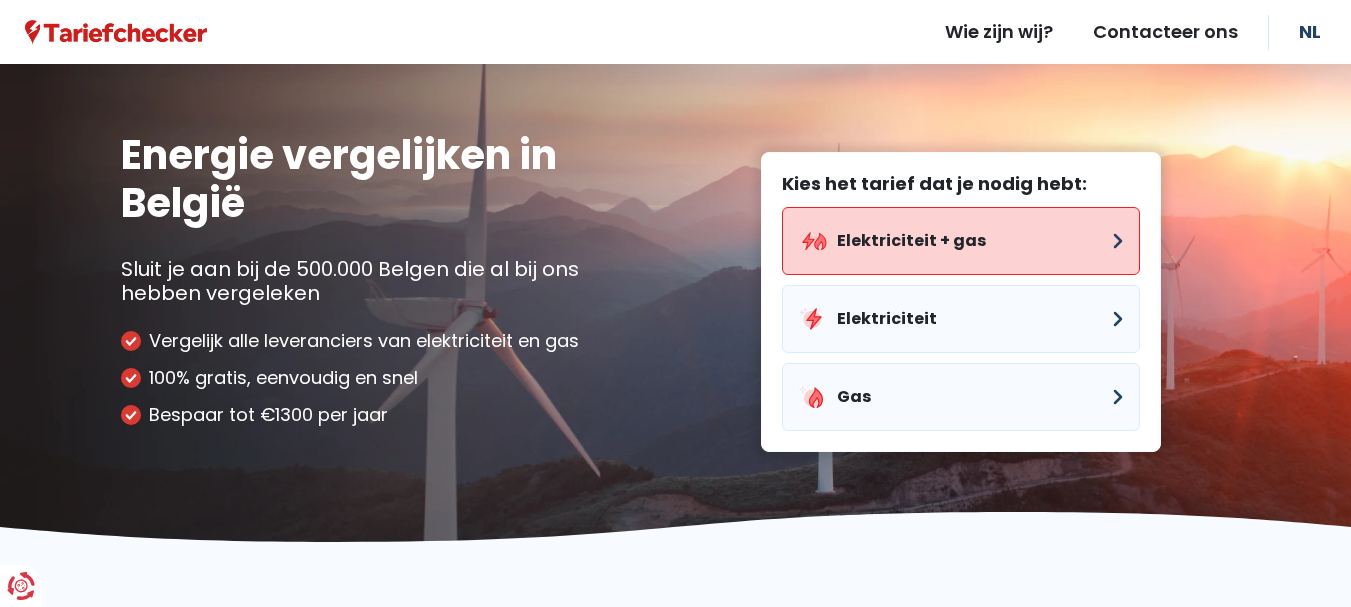 click on "Elektriciteit + gas" at bounding box center (961, 241) 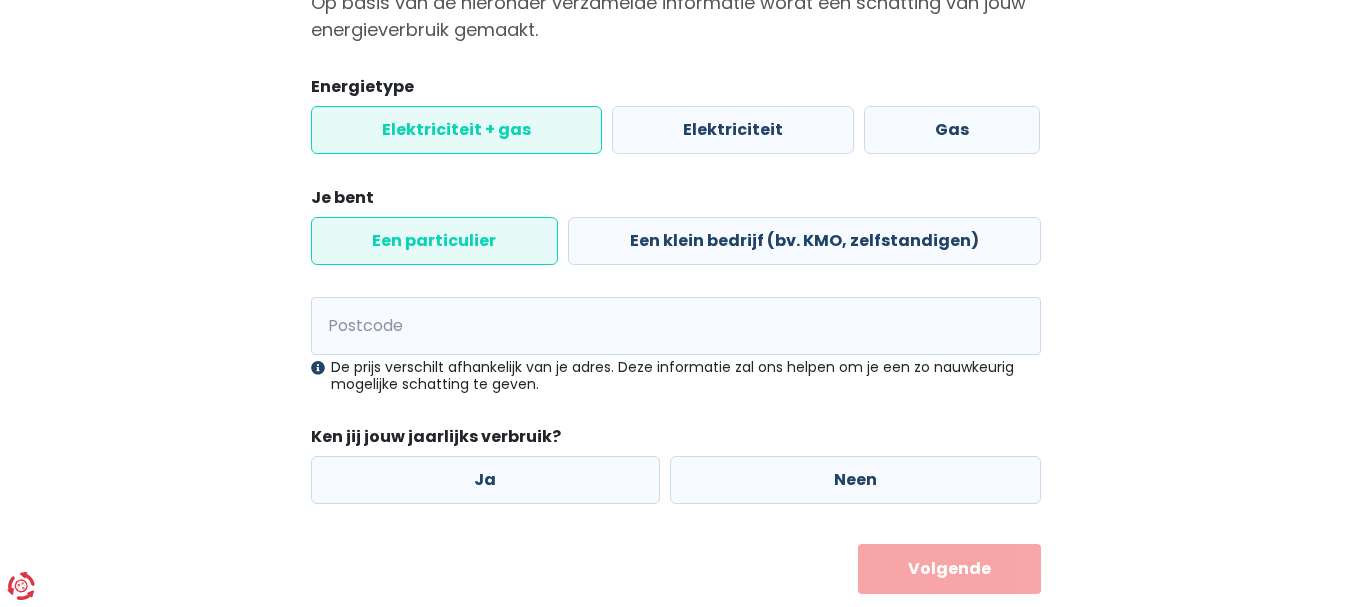 scroll, scrollTop: 233, scrollLeft: 0, axis: vertical 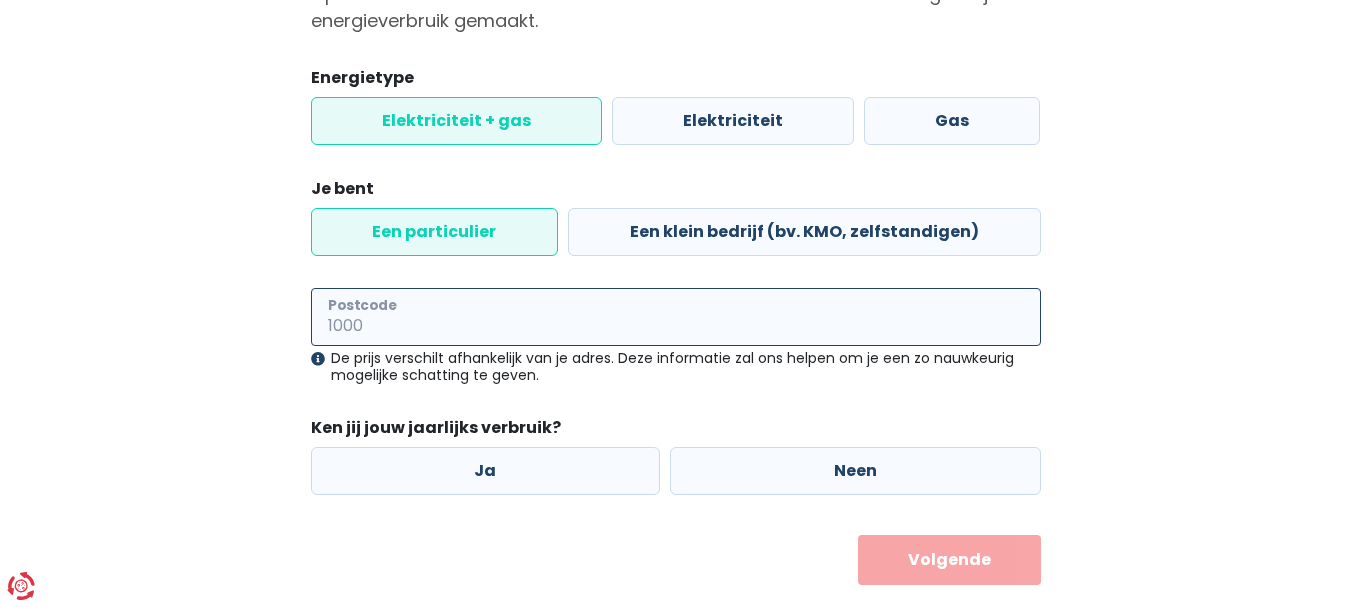 click on "Postcode" at bounding box center [676, 317] 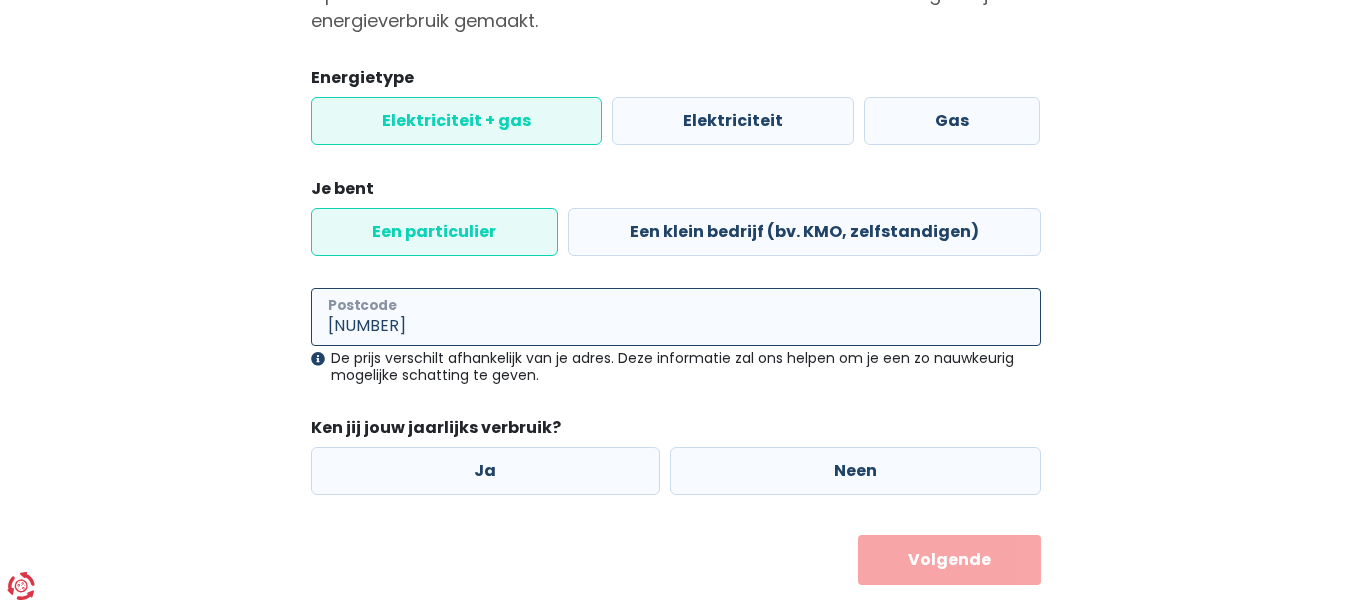 type on "[NUMBER]" 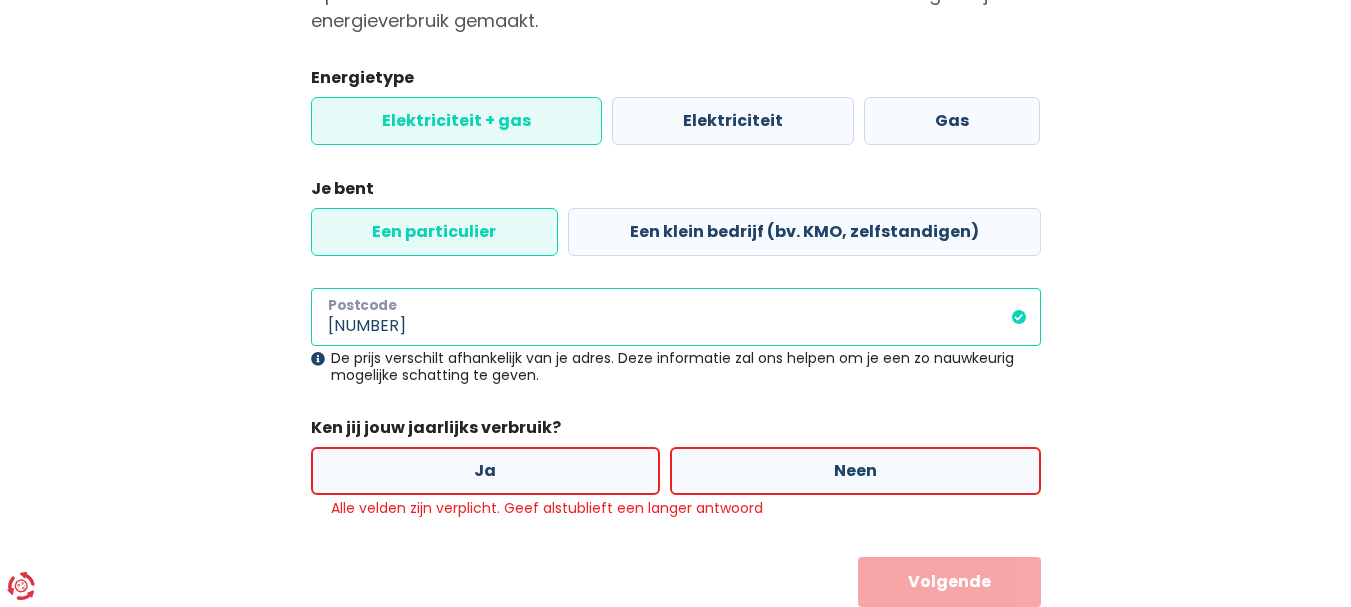 scroll, scrollTop: 273, scrollLeft: 0, axis: vertical 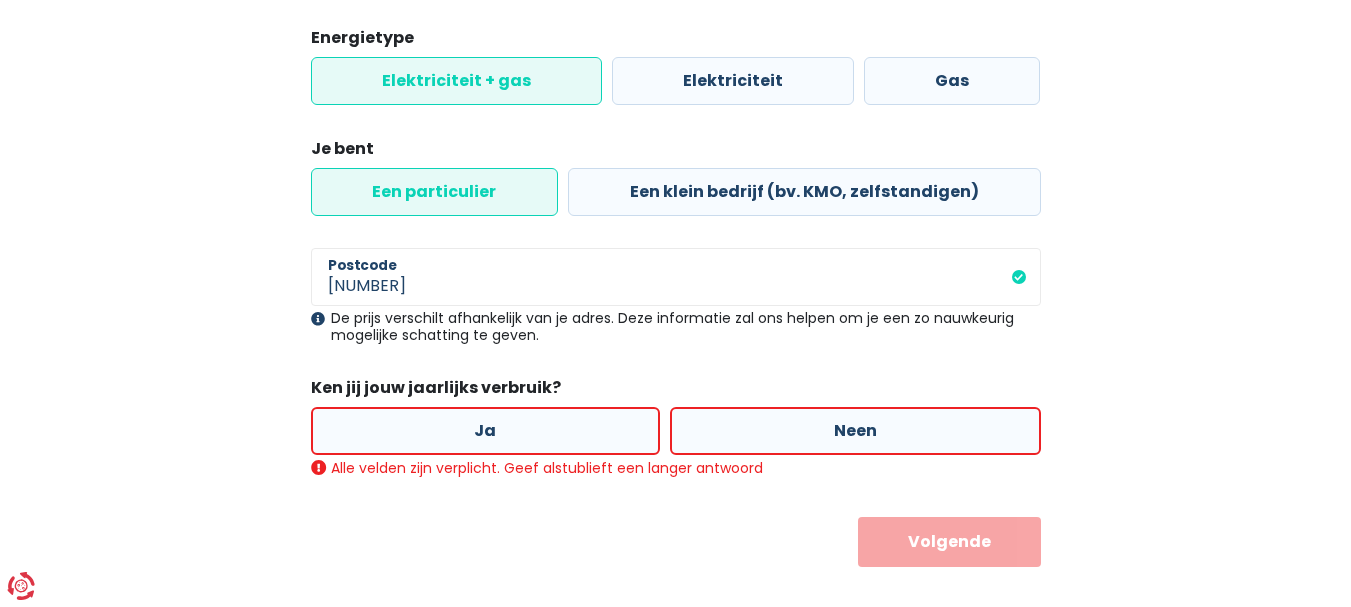 click on "Ja" at bounding box center (486, 431) 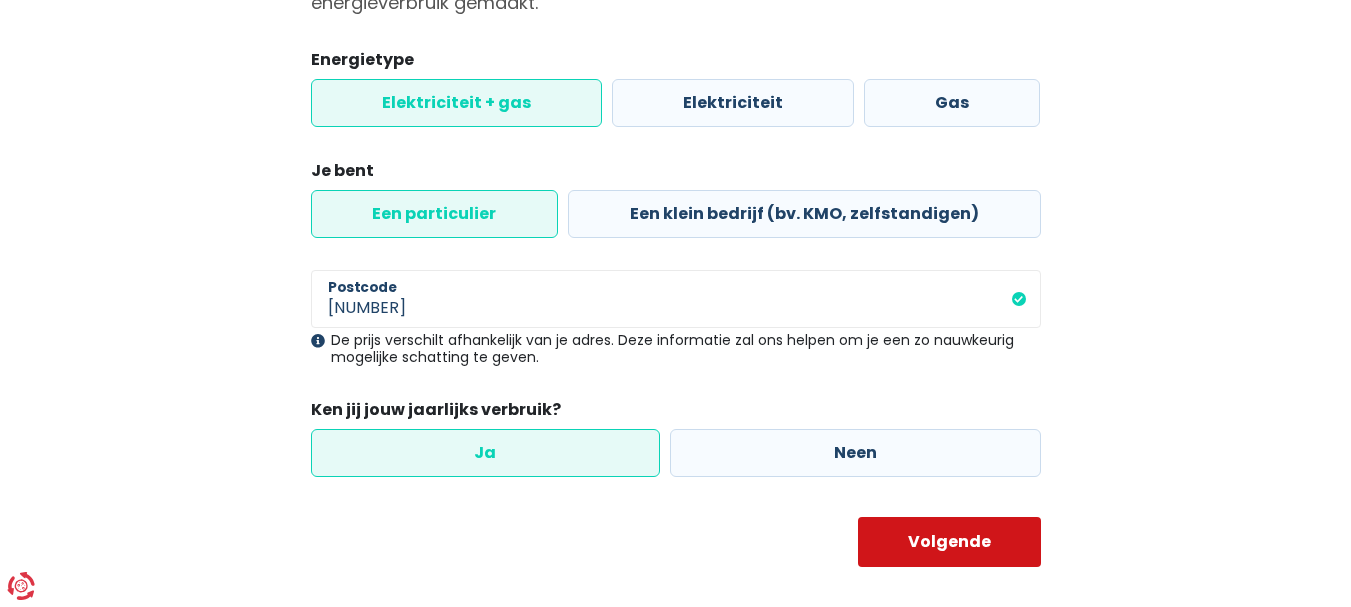 click on "Volgende" at bounding box center (949, 542) 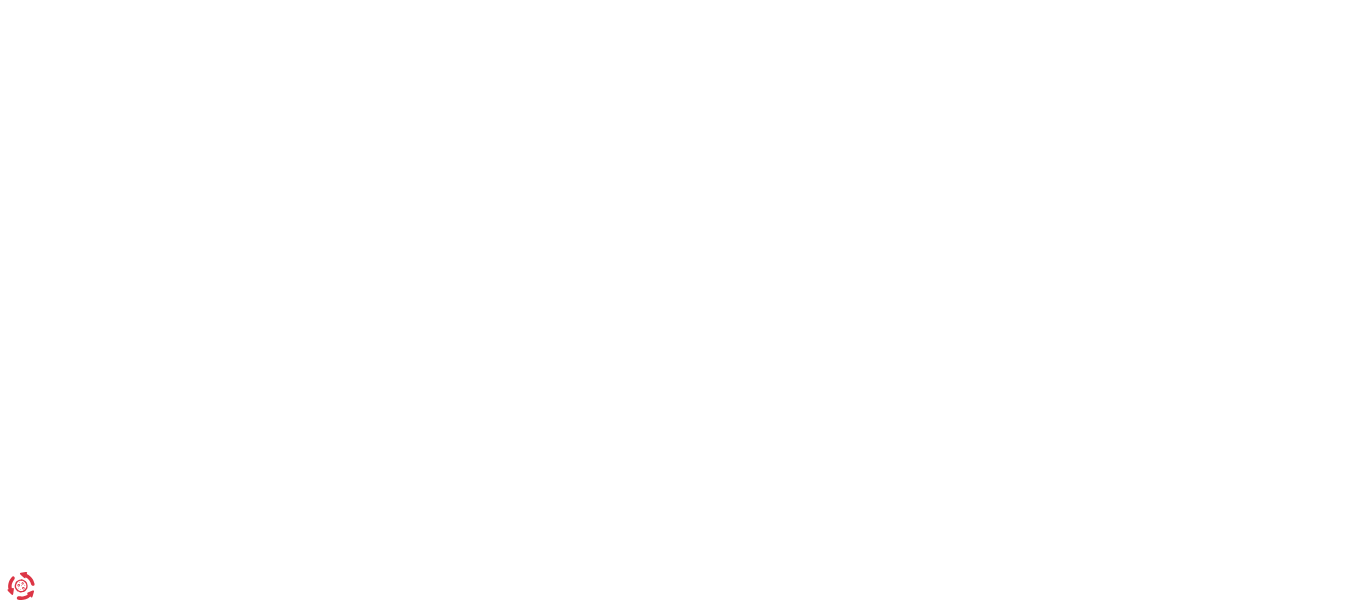 select 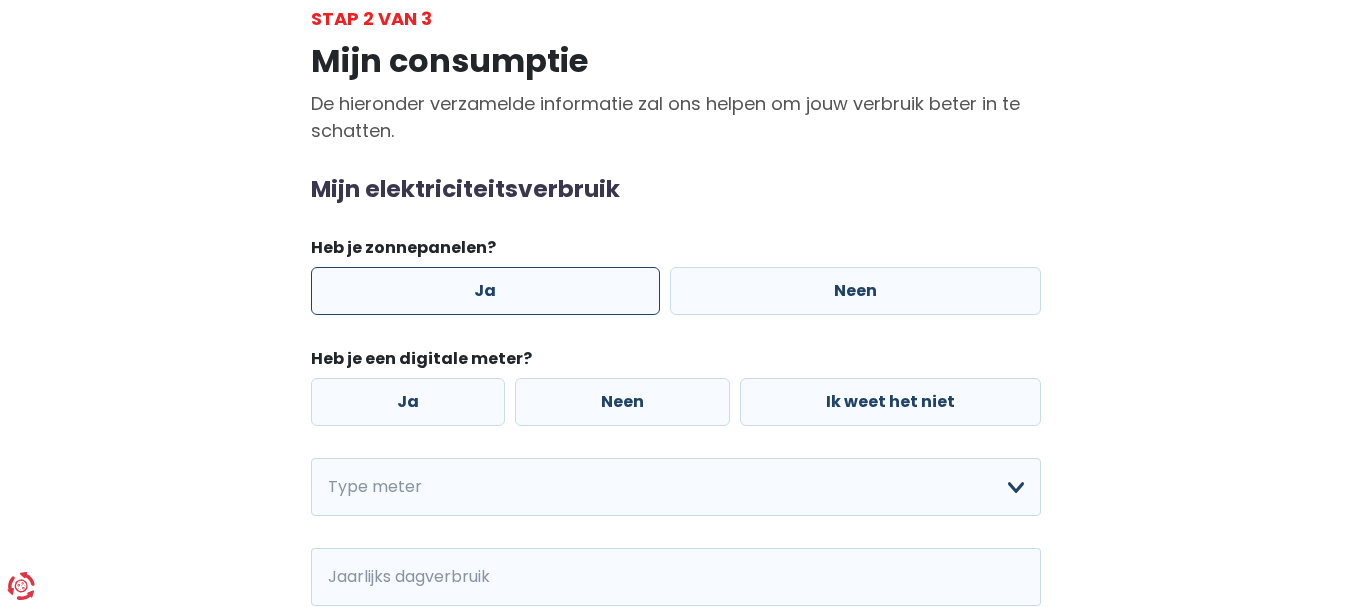 scroll, scrollTop: 133, scrollLeft: 0, axis: vertical 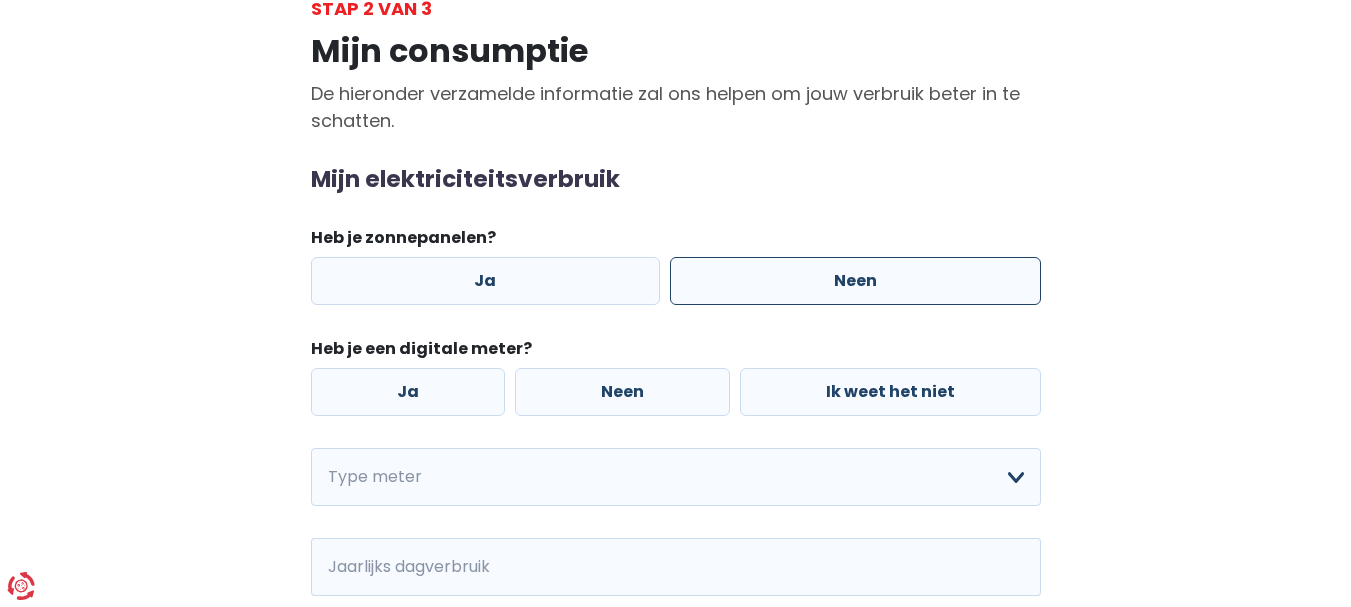 click on "Neen" at bounding box center [855, 281] 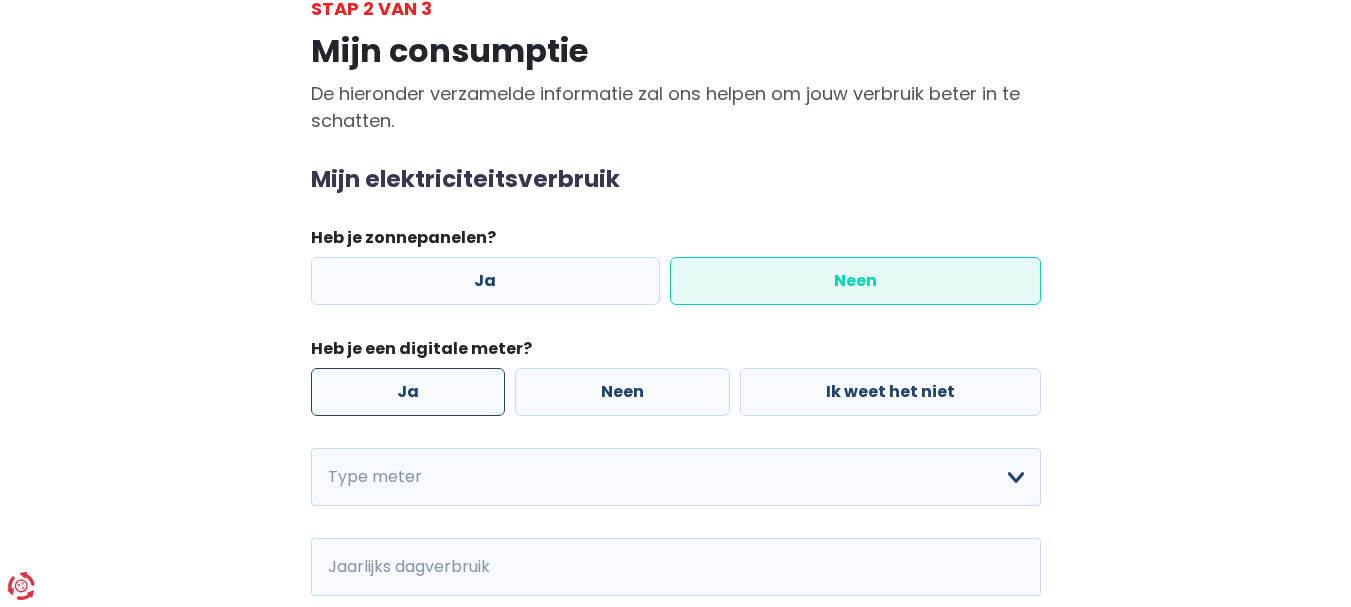 click on "Ja" at bounding box center [408, 392] 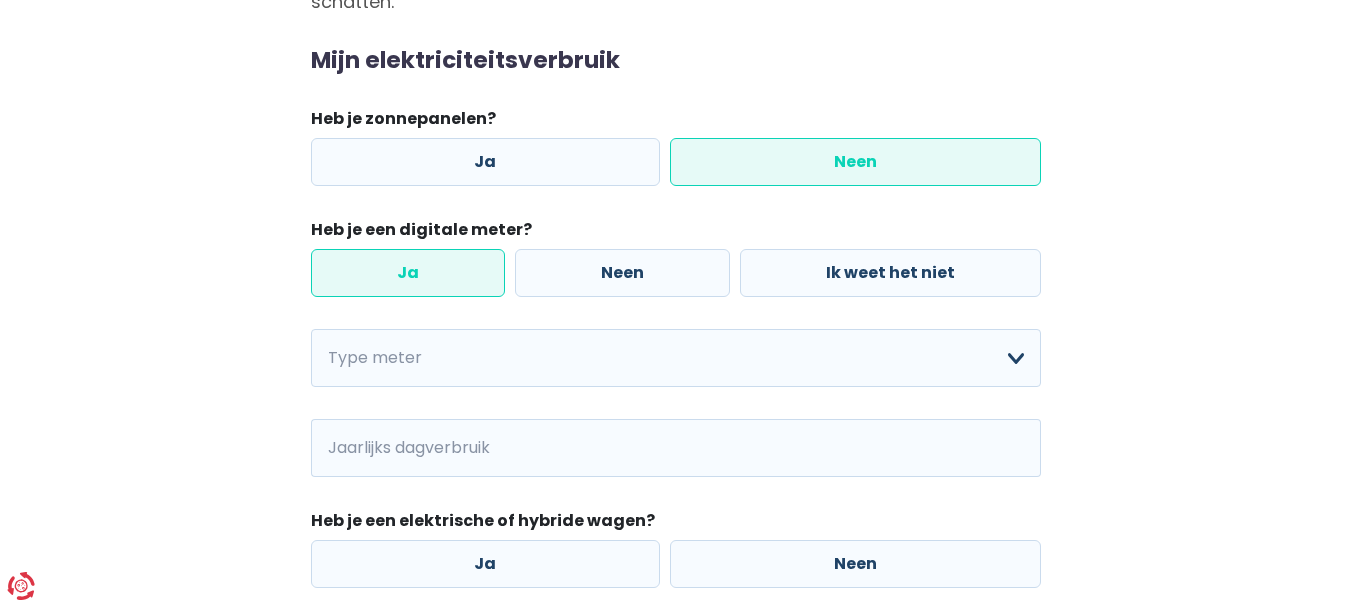 scroll, scrollTop: 267, scrollLeft: 0, axis: vertical 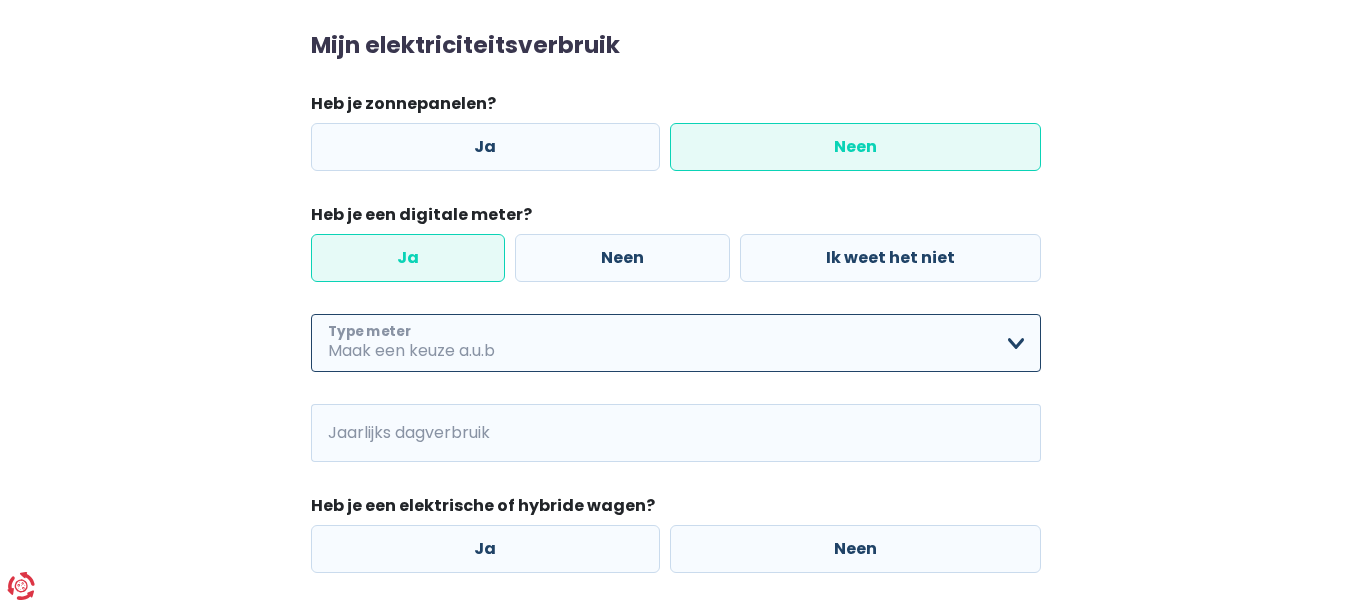 click on "Enkelvoudig Tweevoudig Enkelvoudig + uitsluitend nachttarief Tweevoudig + uitsluitend nachttarief Ik weet het niet
Maak een keuze a.u.b" at bounding box center [676, 343] 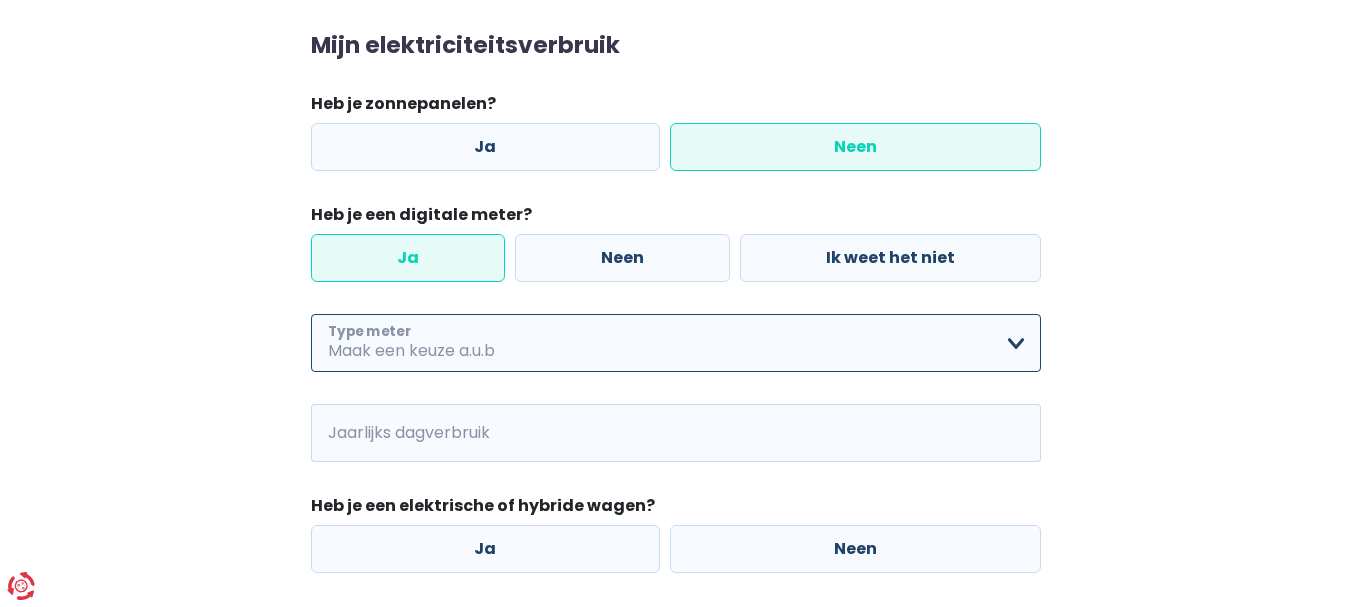 select on "day_night_bi_hourly" 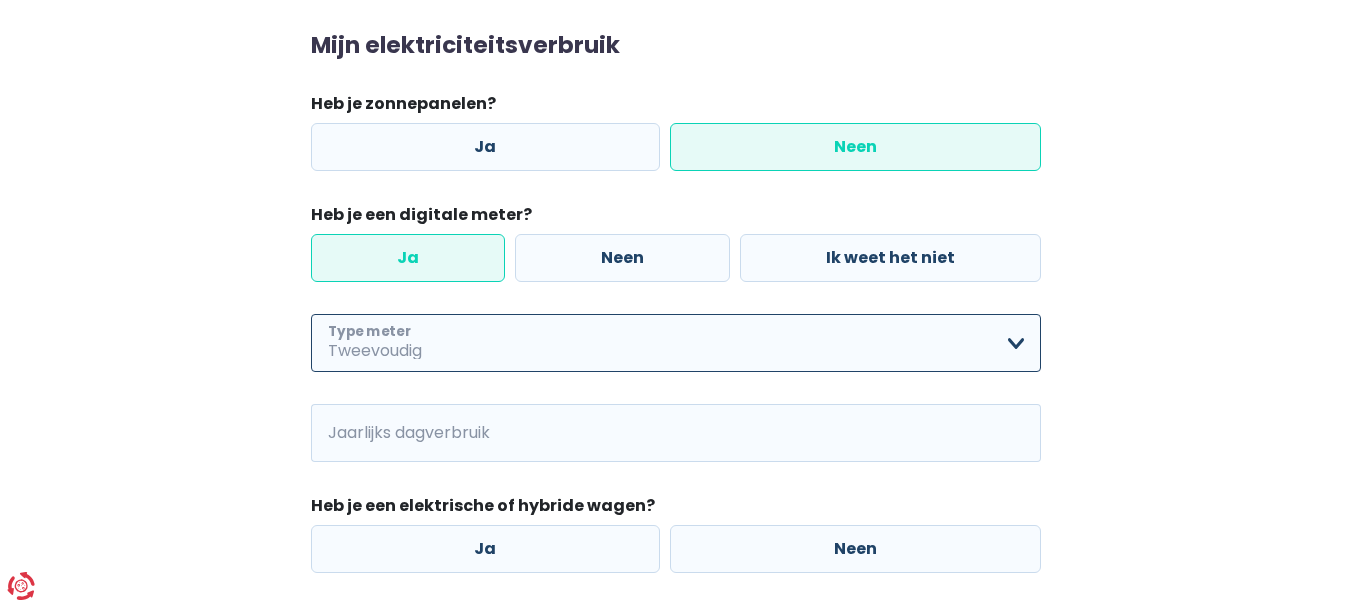 click on "Enkelvoudig Tweevoudig Enkelvoudig + uitsluitend nachttarief Tweevoudig + uitsluitend nachttarief Ik weet het niet
Maak een keuze a.u.b" at bounding box center [676, 343] 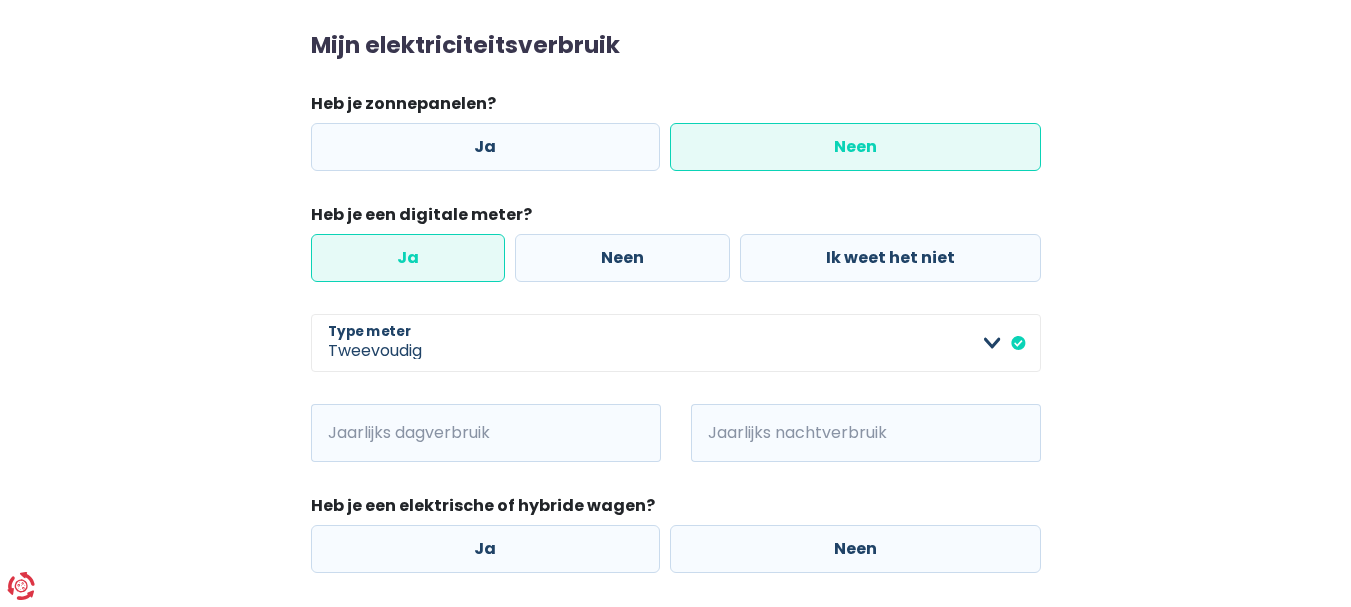 click on "kWh" at bounding box center [338, 433] 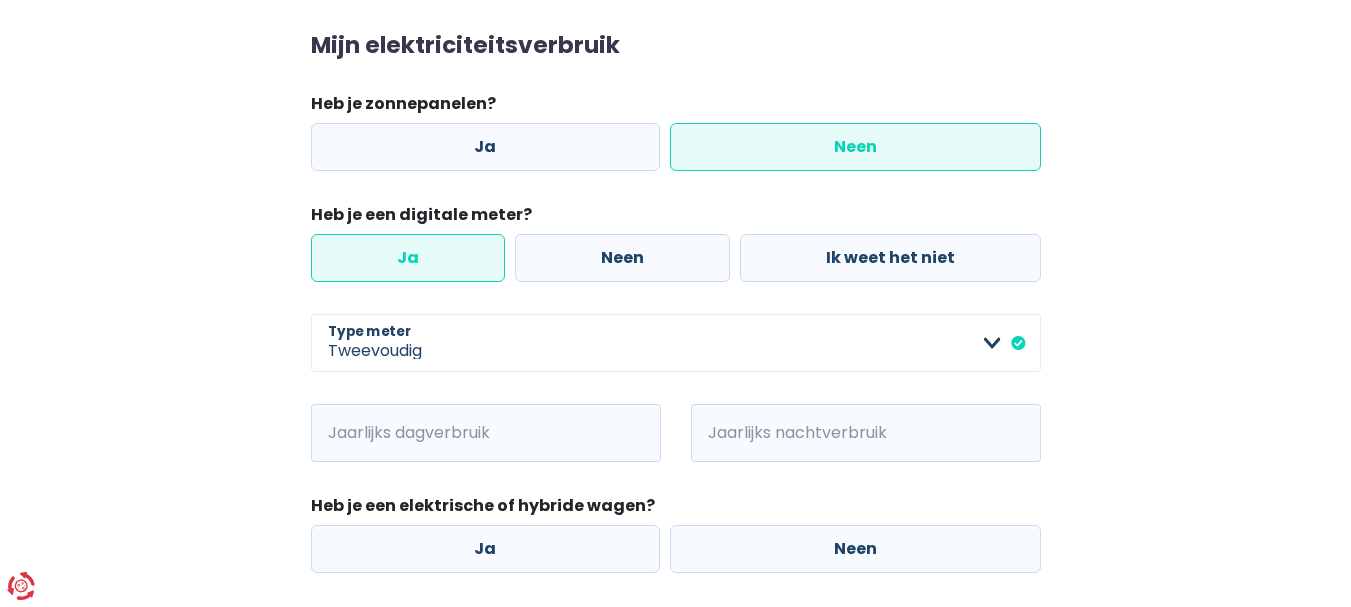 click on "kWh" at bounding box center (338, 433) 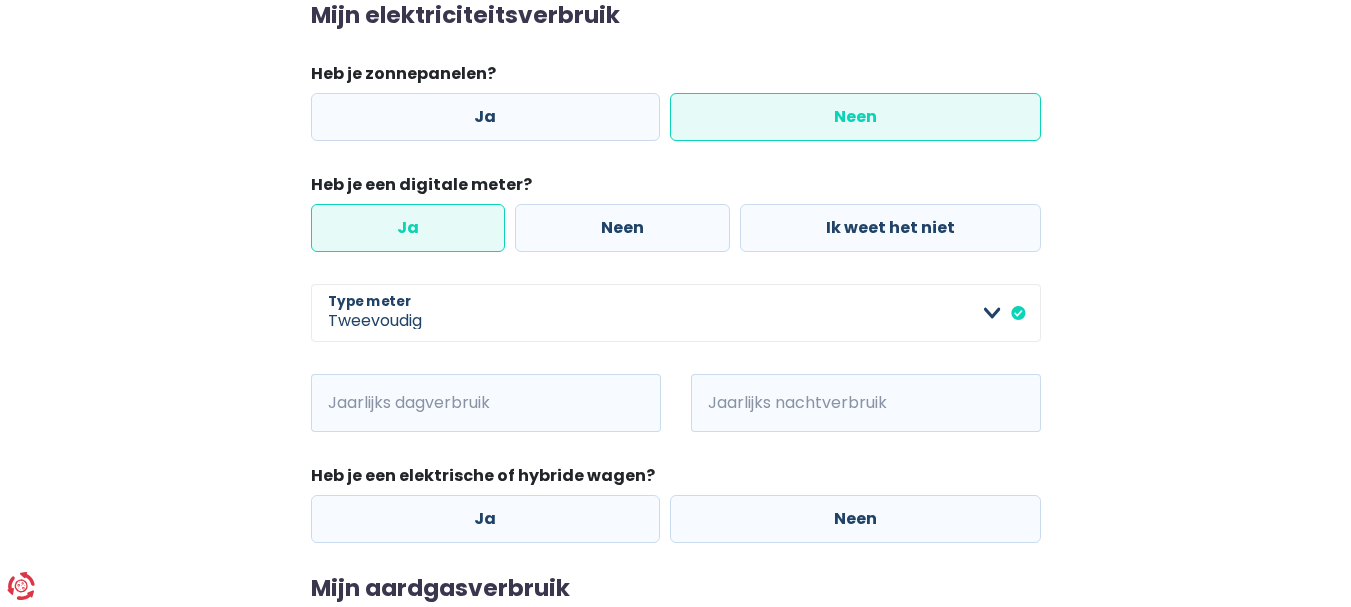 scroll, scrollTop: 333, scrollLeft: 0, axis: vertical 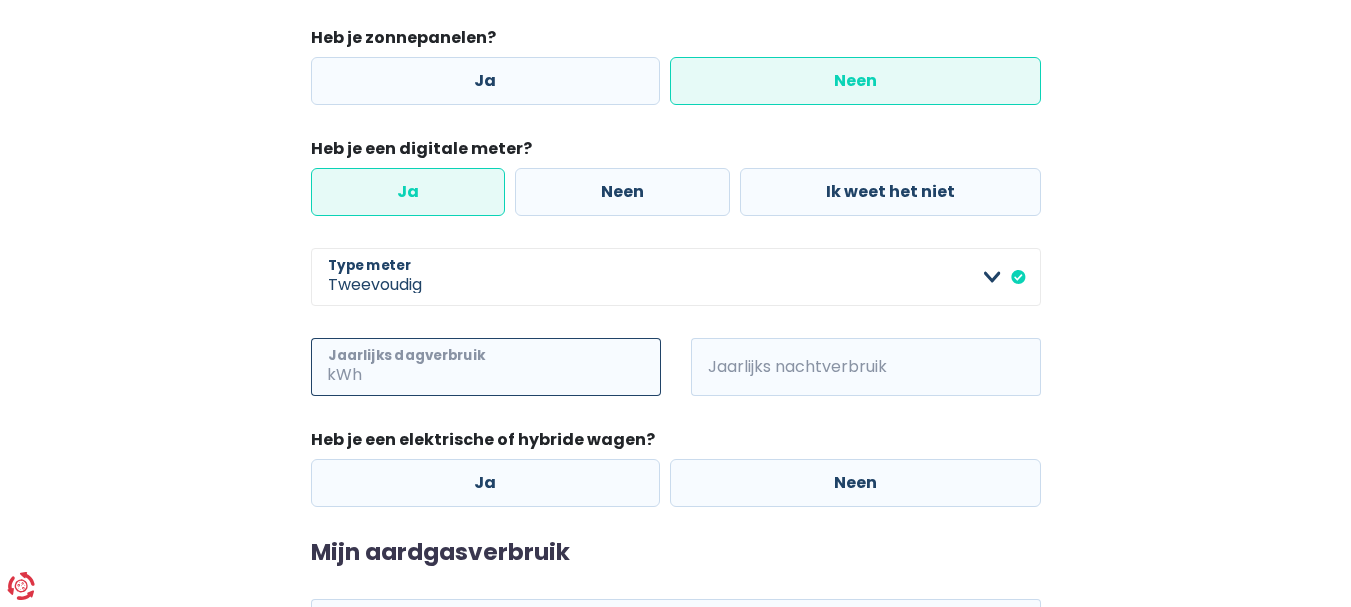 click on "Jaarlijks dagverbruik" at bounding box center (513, 367) 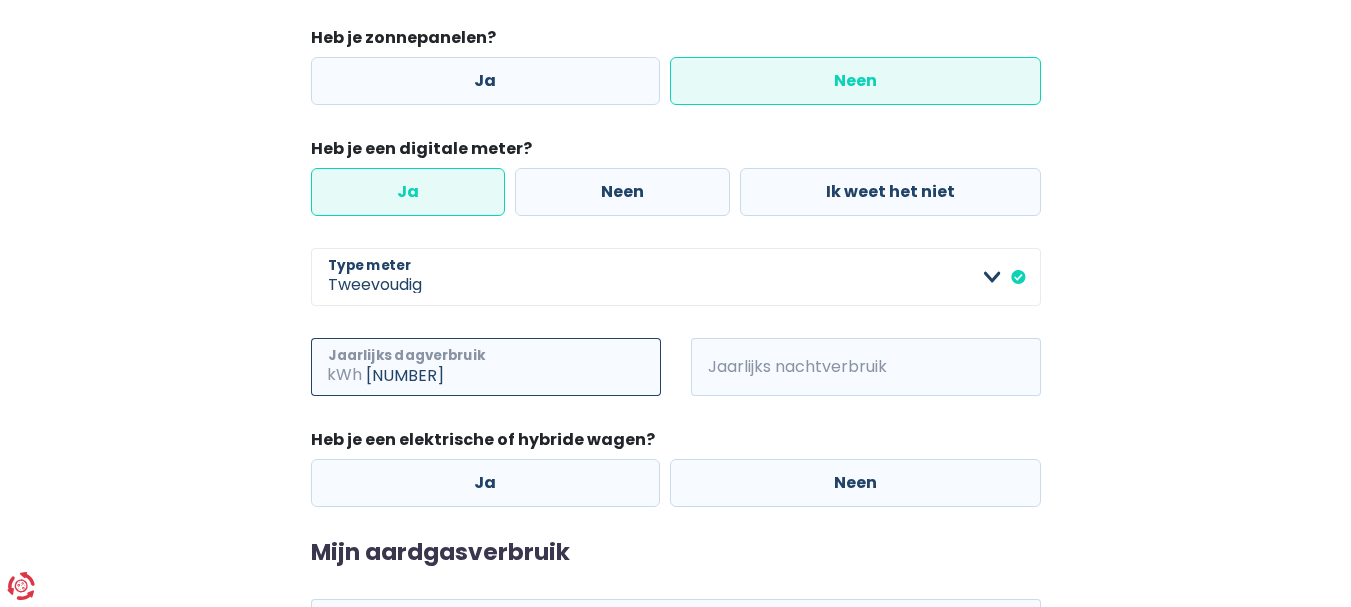 type on "[NUMBER]" 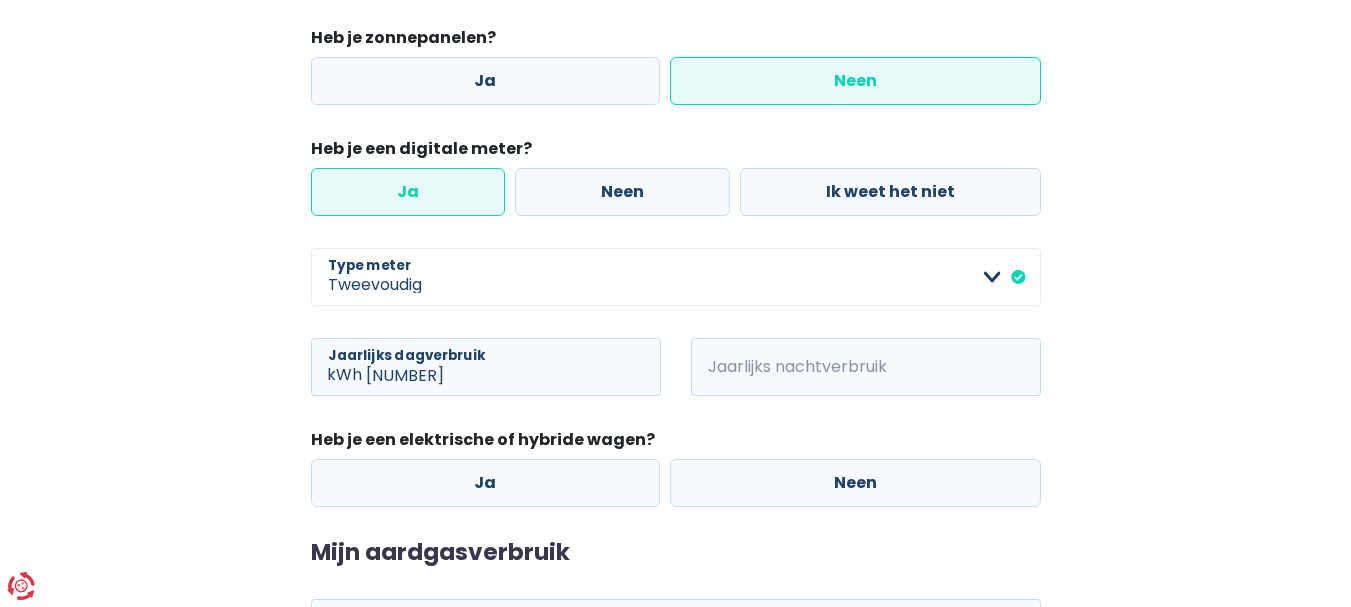 click on "kWh" at bounding box center [718, 367] 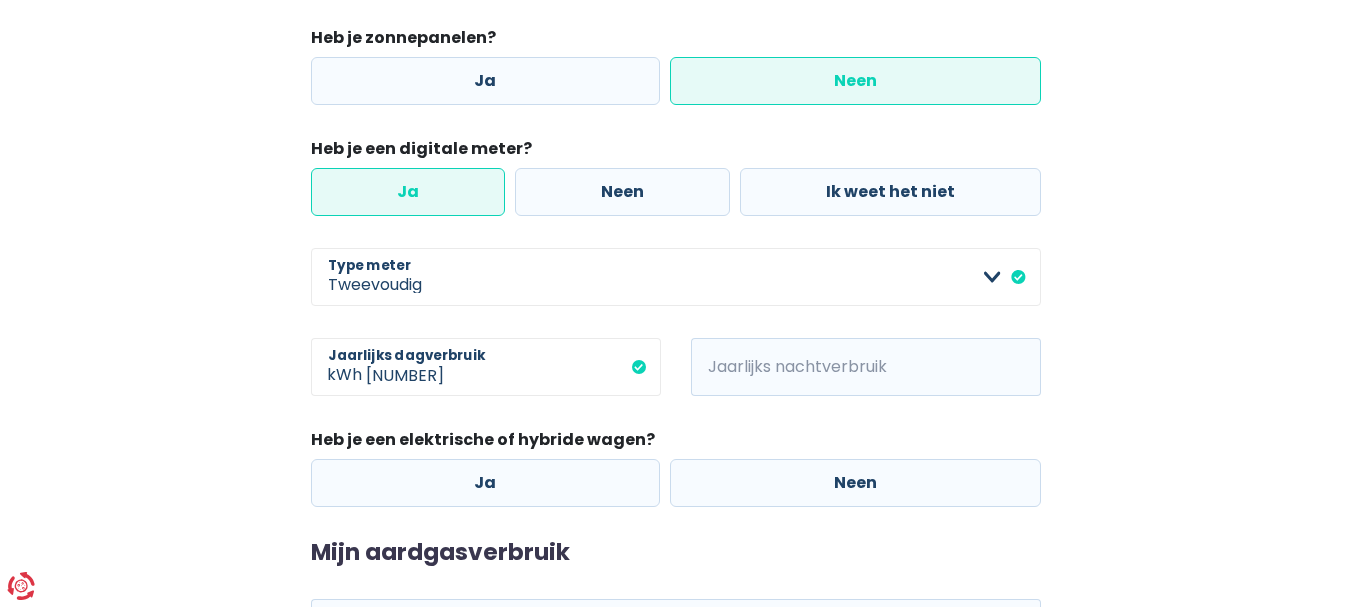 click on "kWh" at bounding box center [718, 367] 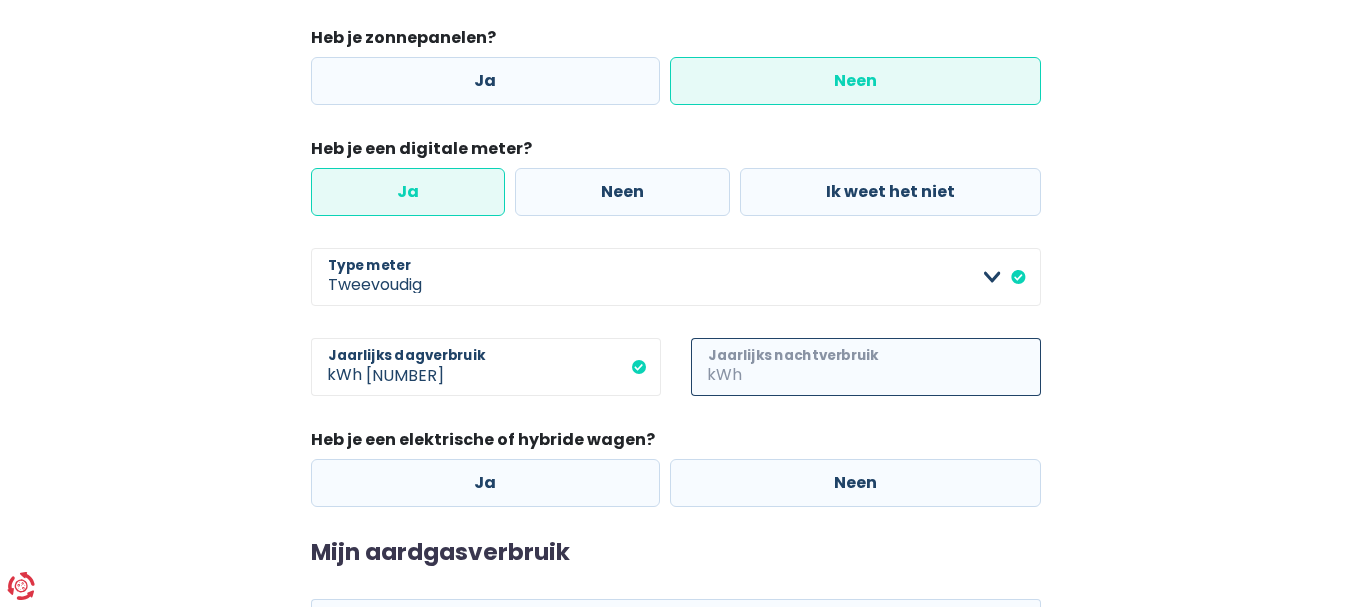click on "Jaarlijks nachtverbruik" at bounding box center [893, 367] 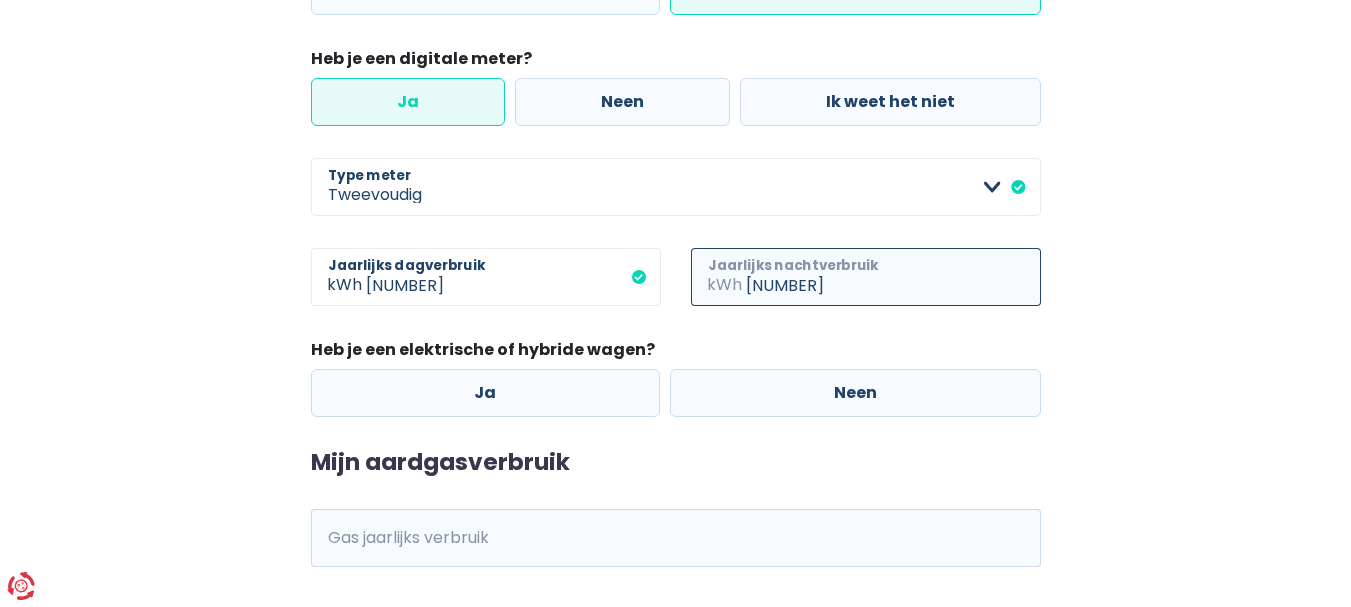 scroll, scrollTop: 433, scrollLeft: 0, axis: vertical 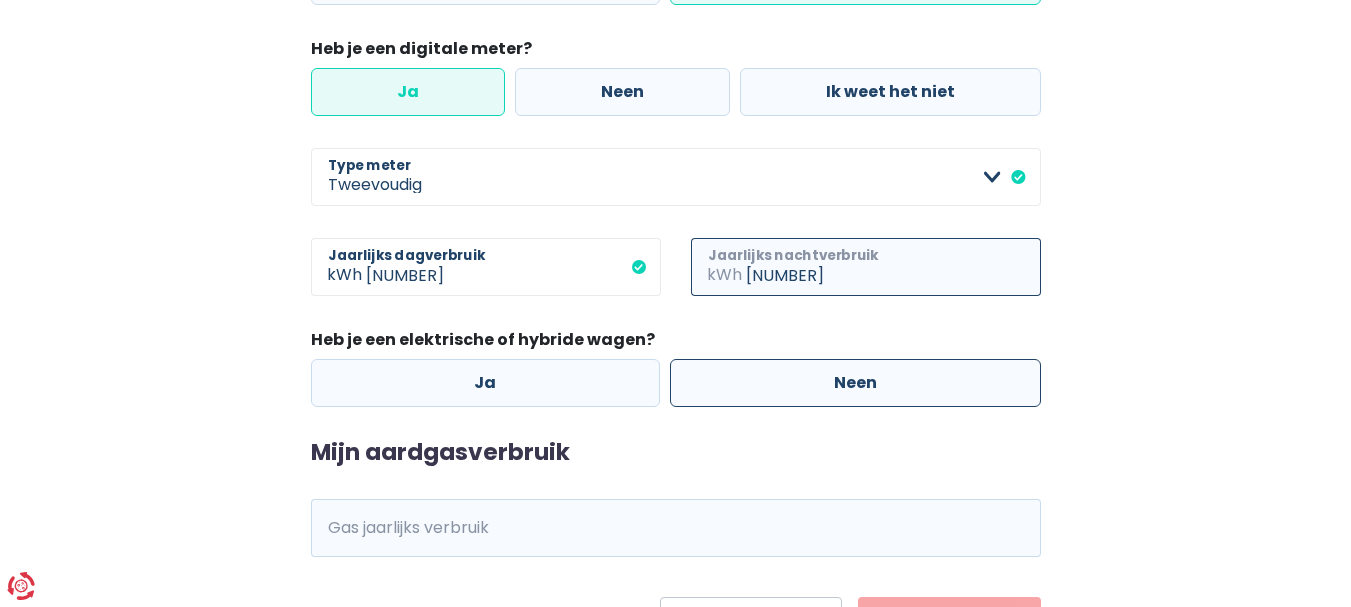 type on "[NUMBER]" 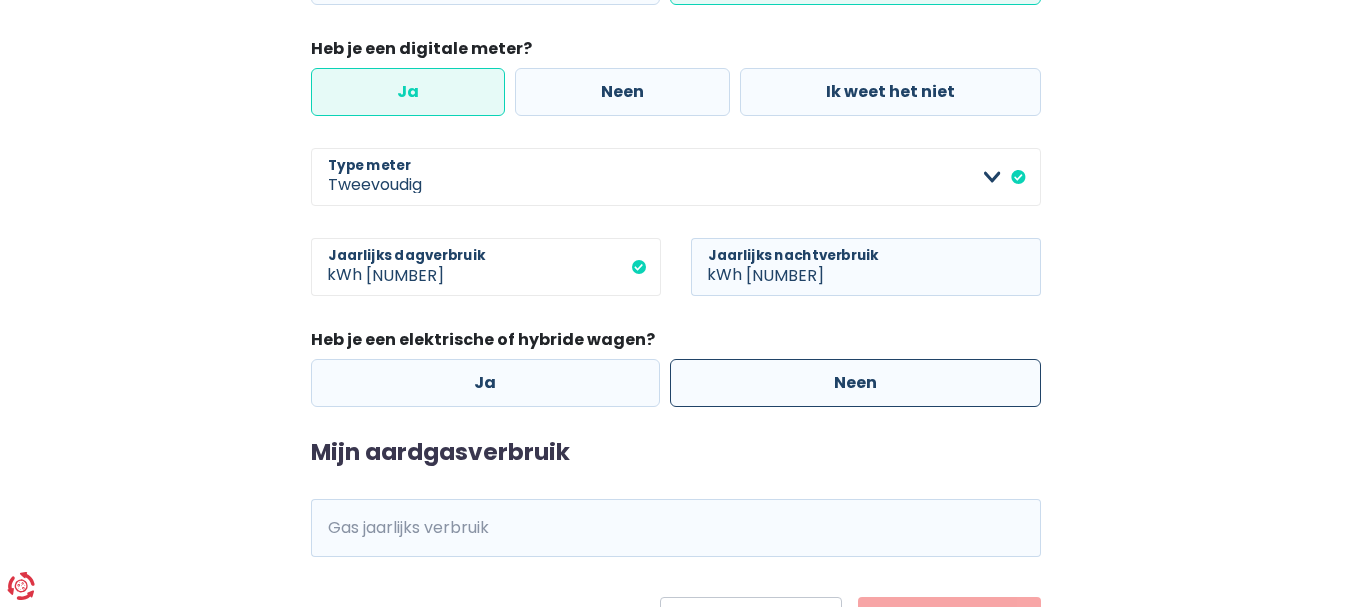 click on "Neen" at bounding box center (855, 383) 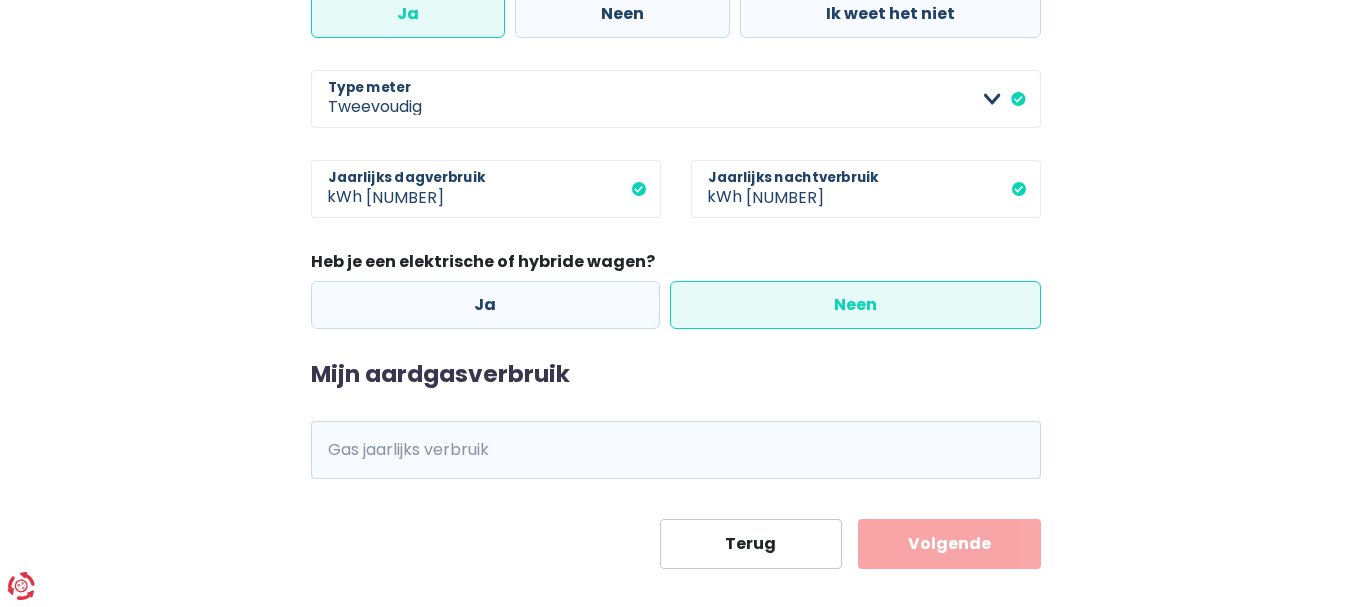scroll, scrollTop: 513, scrollLeft: 0, axis: vertical 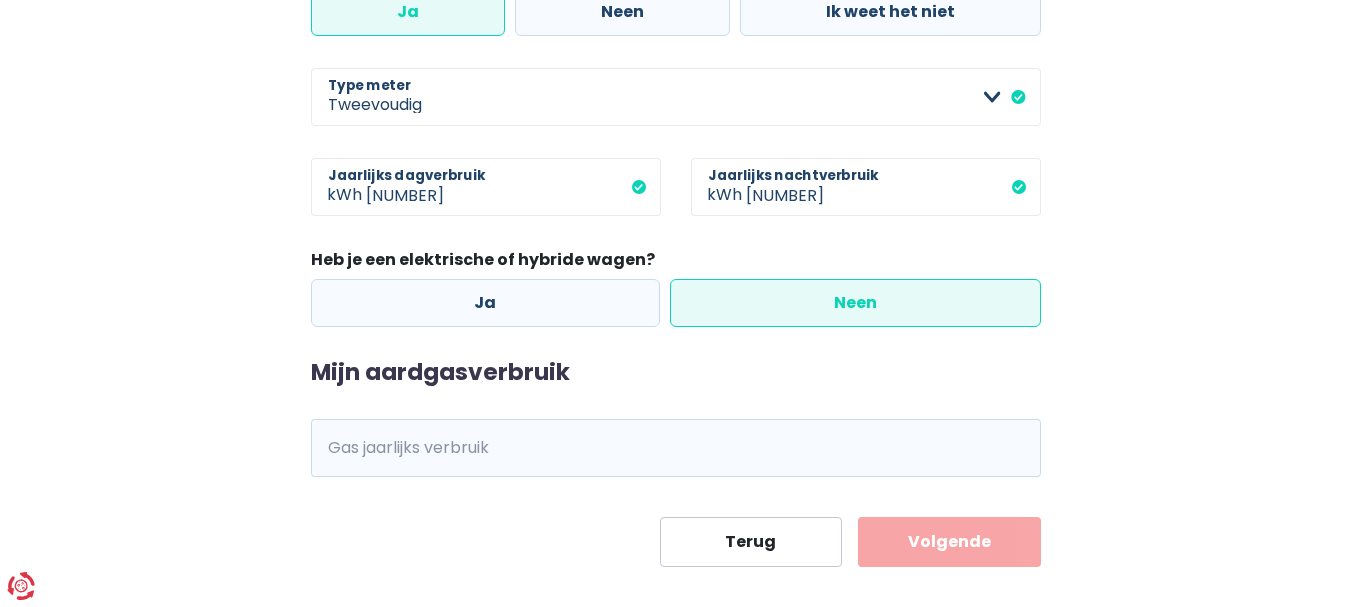 click on "kWh" at bounding box center (338, 448) 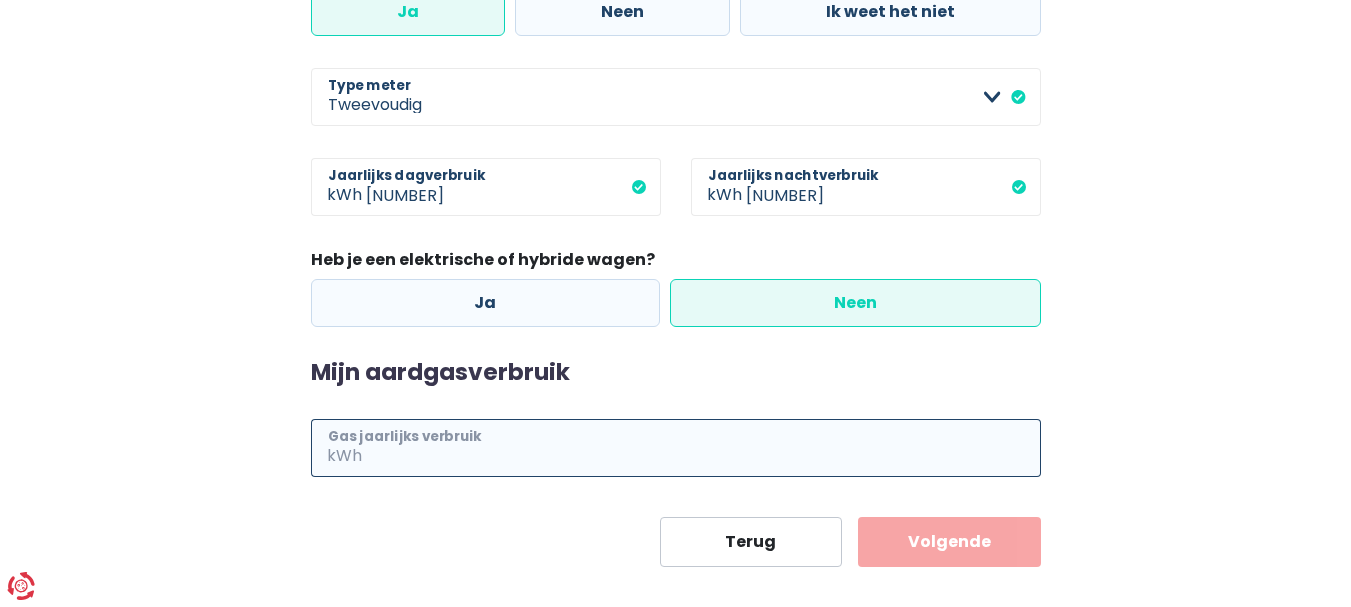 click on "Gas jaarlijks verbruik" at bounding box center (703, 448) 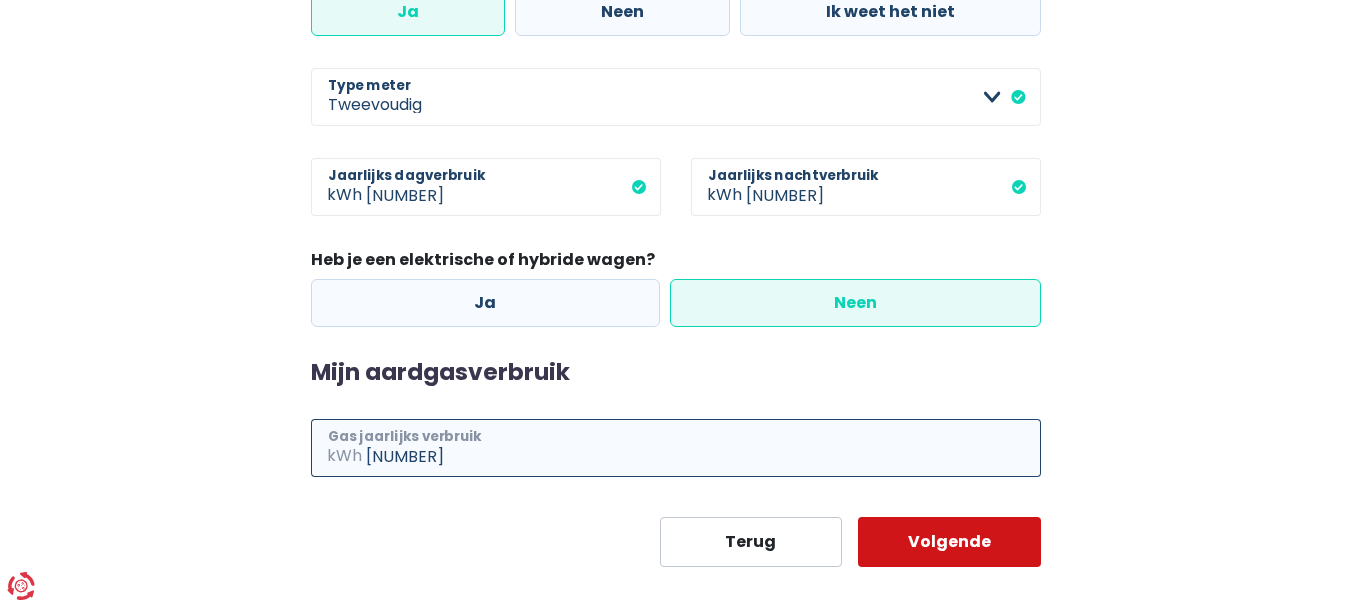 type on "[NUMBER]" 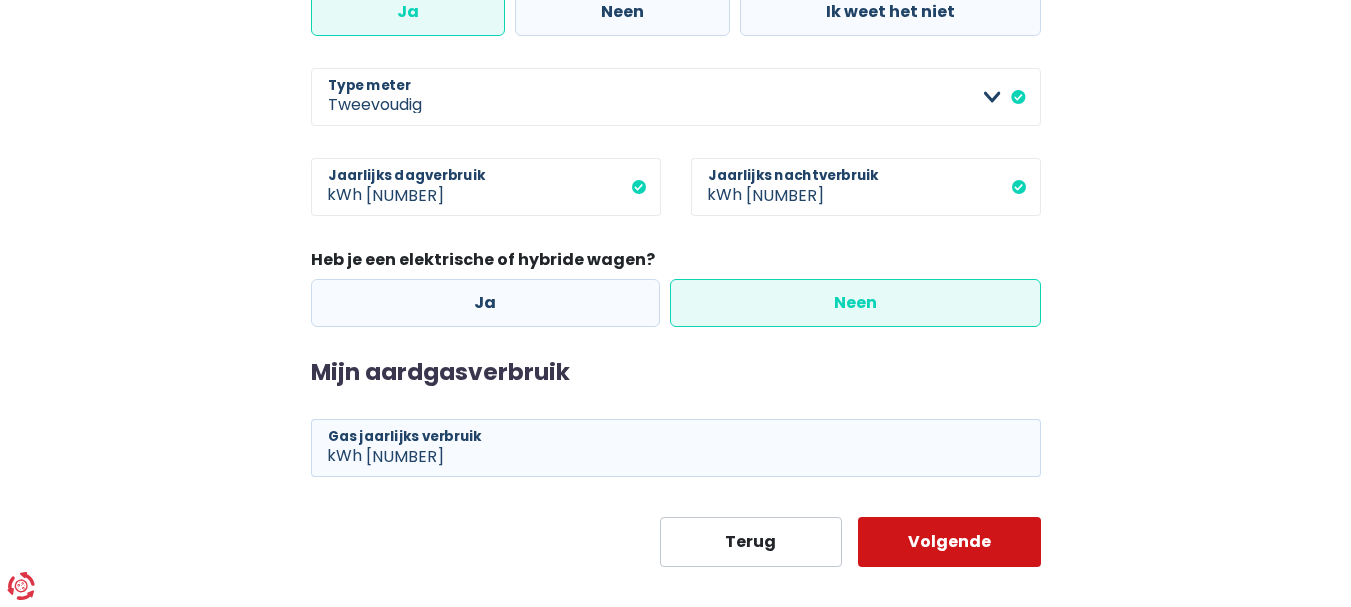 click on "Volgende" at bounding box center [949, 542] 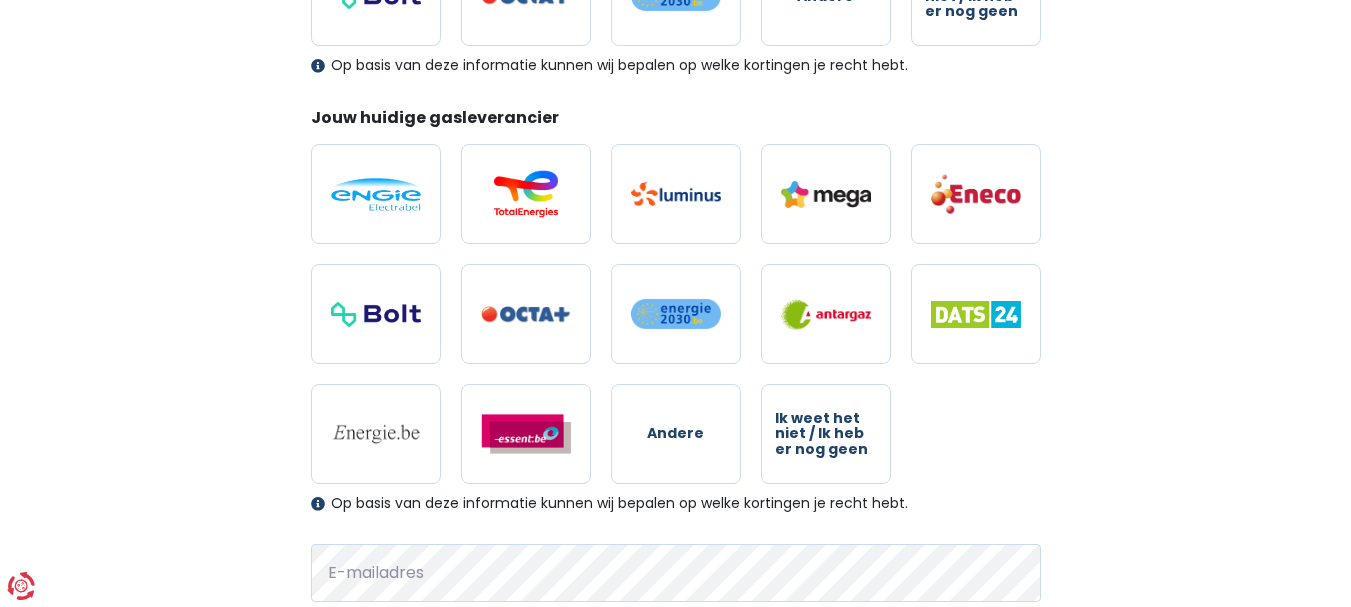 scroll, scrollTop: 633, scrollLeft: 0, axis: vertical 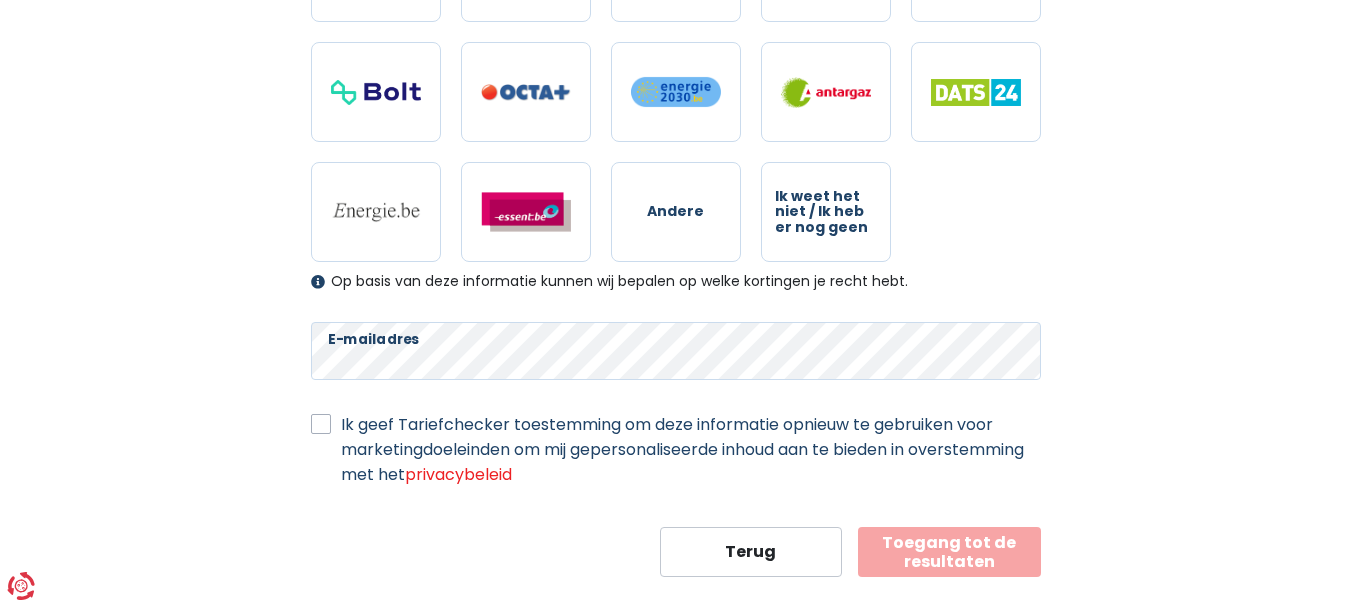 click on "Ik geef Tariefchecker toestemming om deze informatie opnieuw te gebruiken voor marketingdoeleinden om mij gepersonaliseerde inhoud aan te bieden in overstemming met het
privacybeleid" at bounding box center [691, 449] 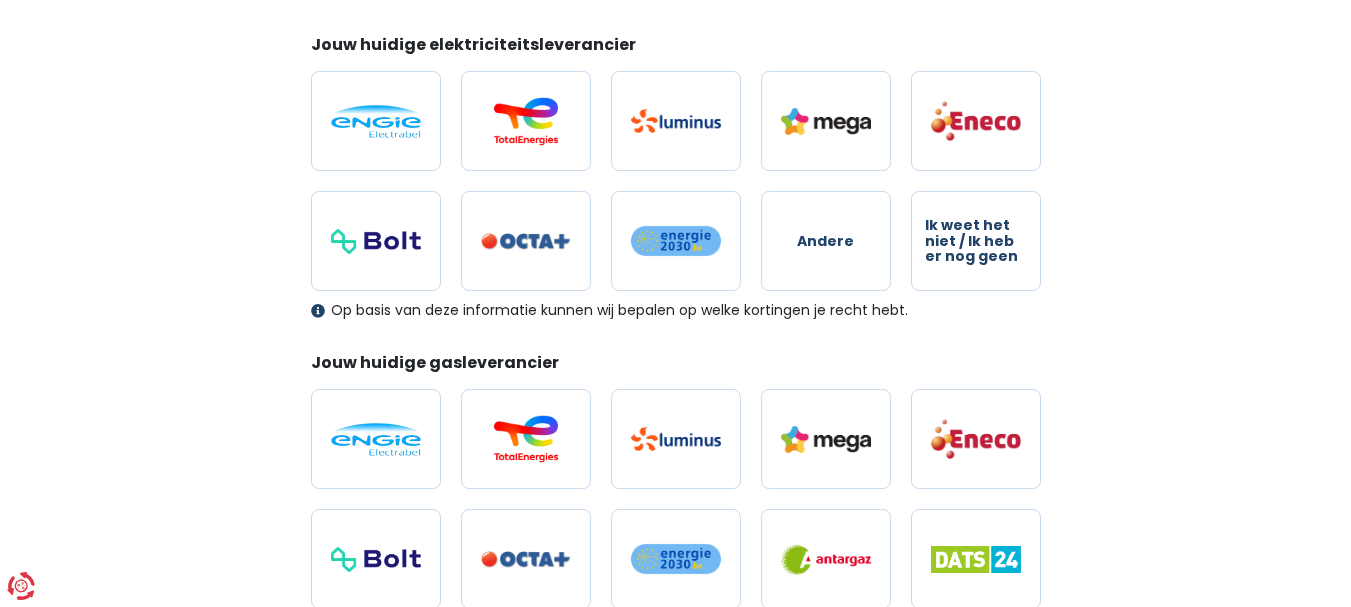 scroll, scrollTop: 300, scrollLeft: 0, axis: vertical 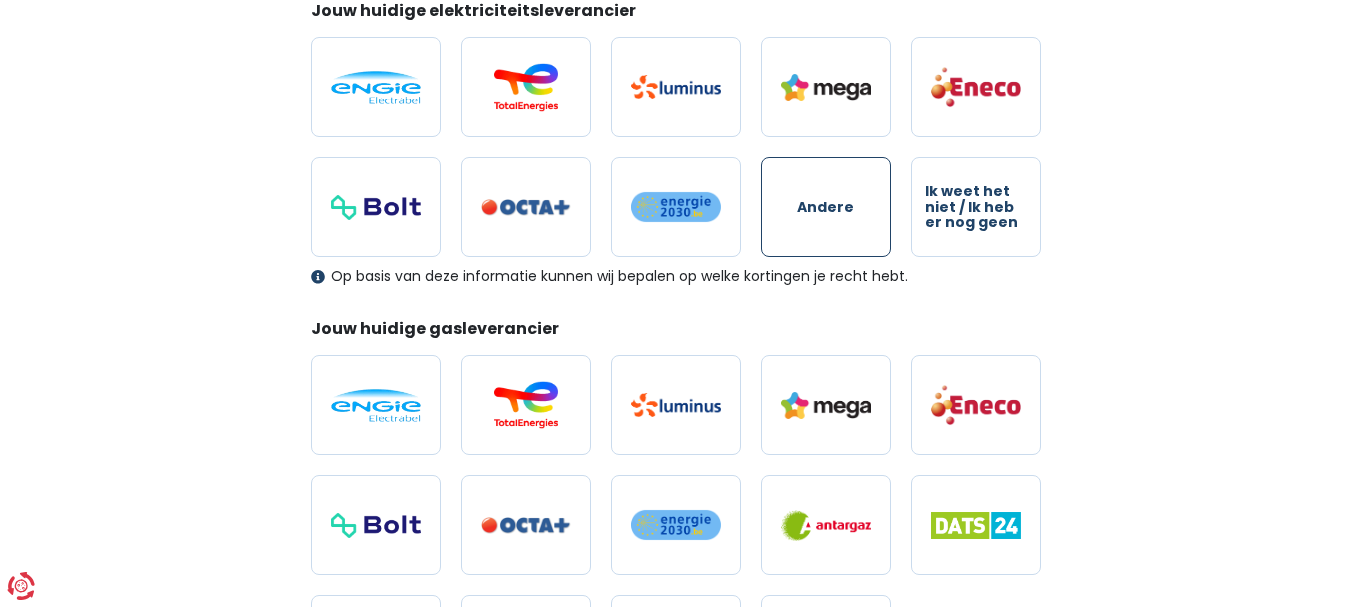 click on "Andere" at bounding box center [825, 207] 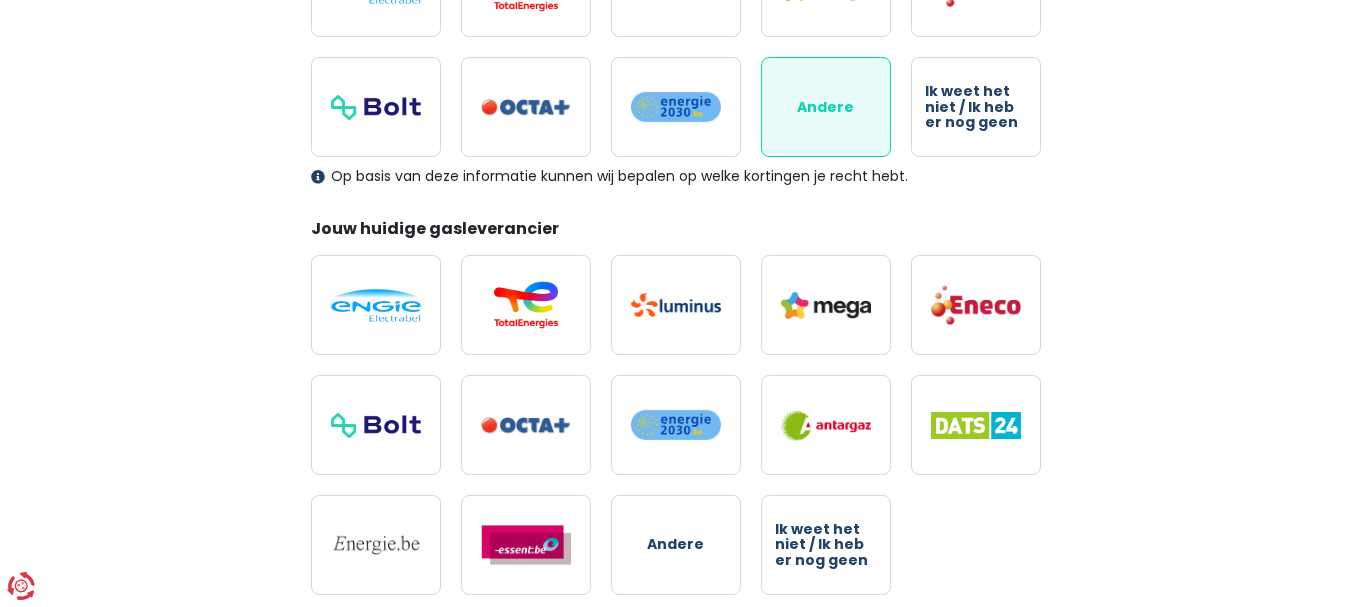 scroll, scrollTop: 467, scrollLeft: 0, axis: vertical 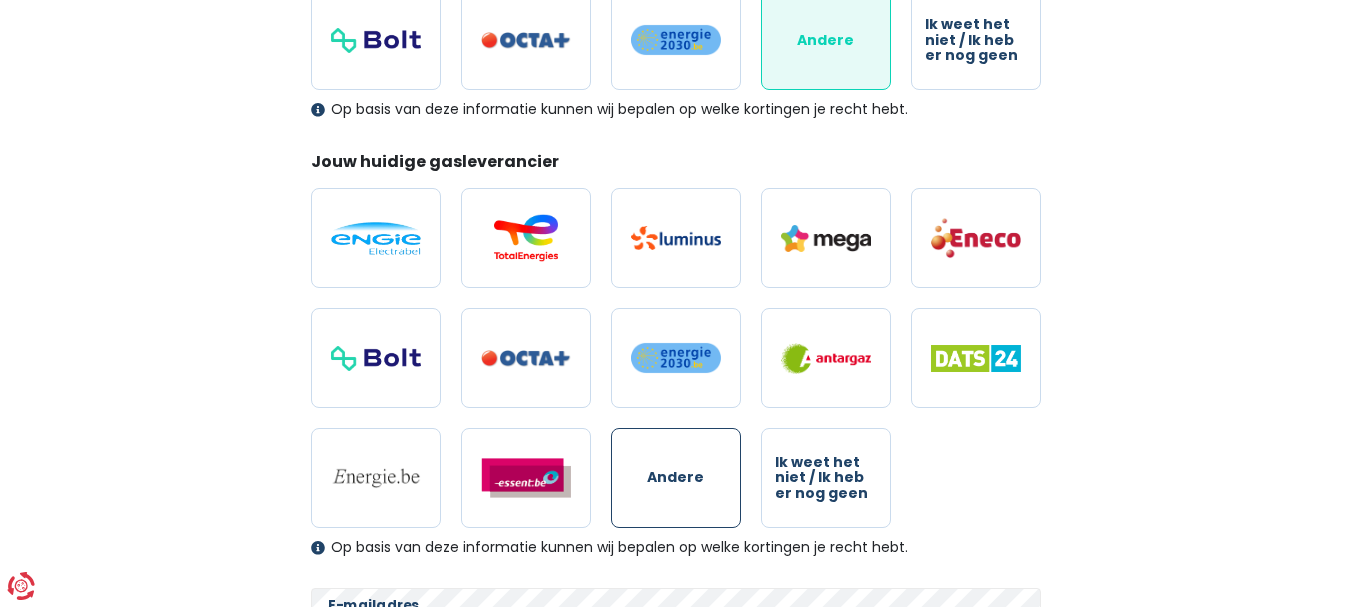 click on "Andere" at bounding box center [675, 477] 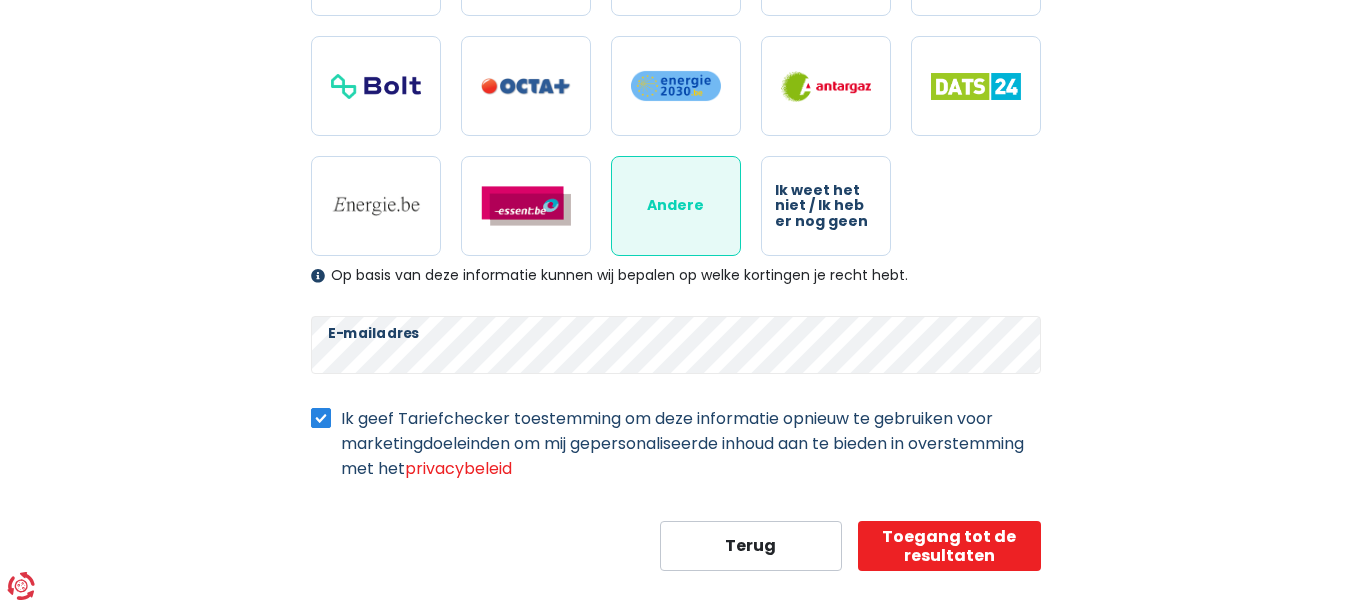 scroll, scrollTop: 743, scrollLeft: 0, axis: vertical 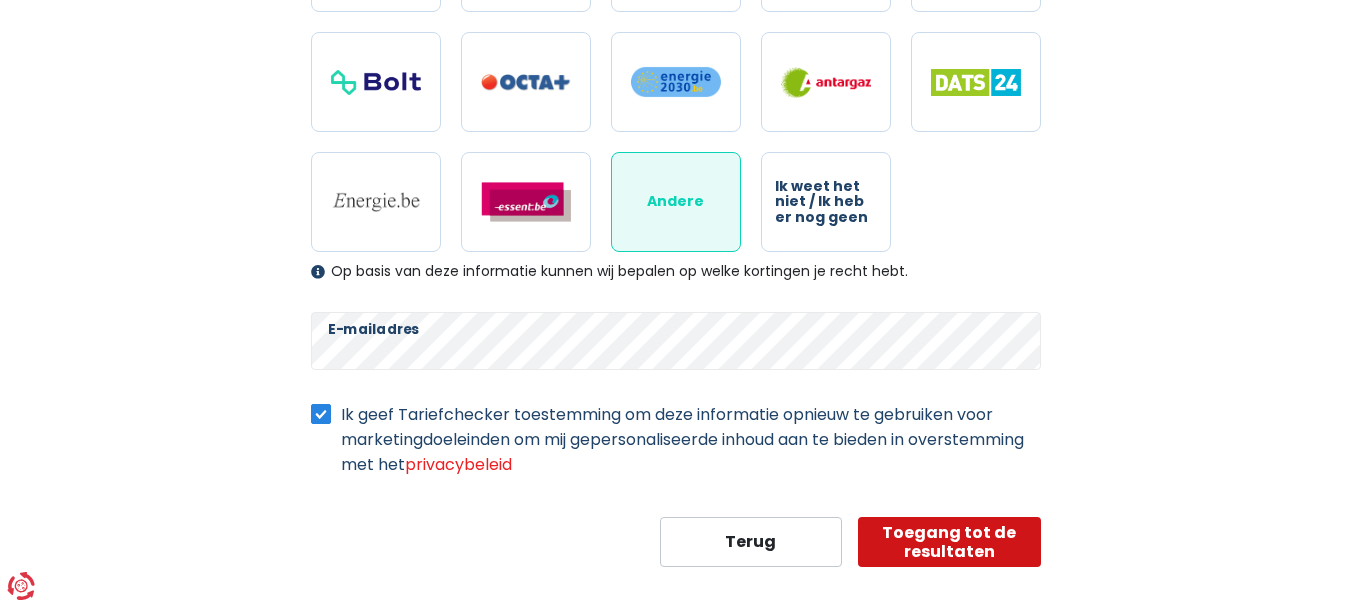 click on "Toegang tot de resultaten" at bounding box center (949, 542) 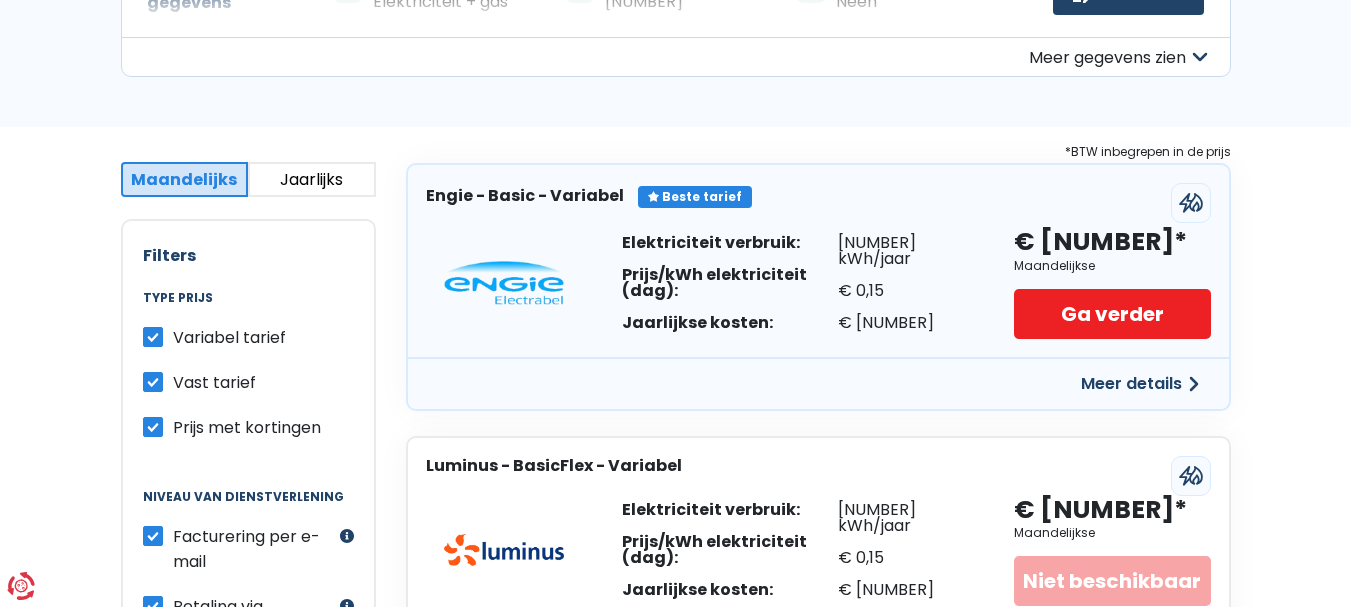 scroll, scrollTop: 267, scrollLeft: 0, axis: vertical 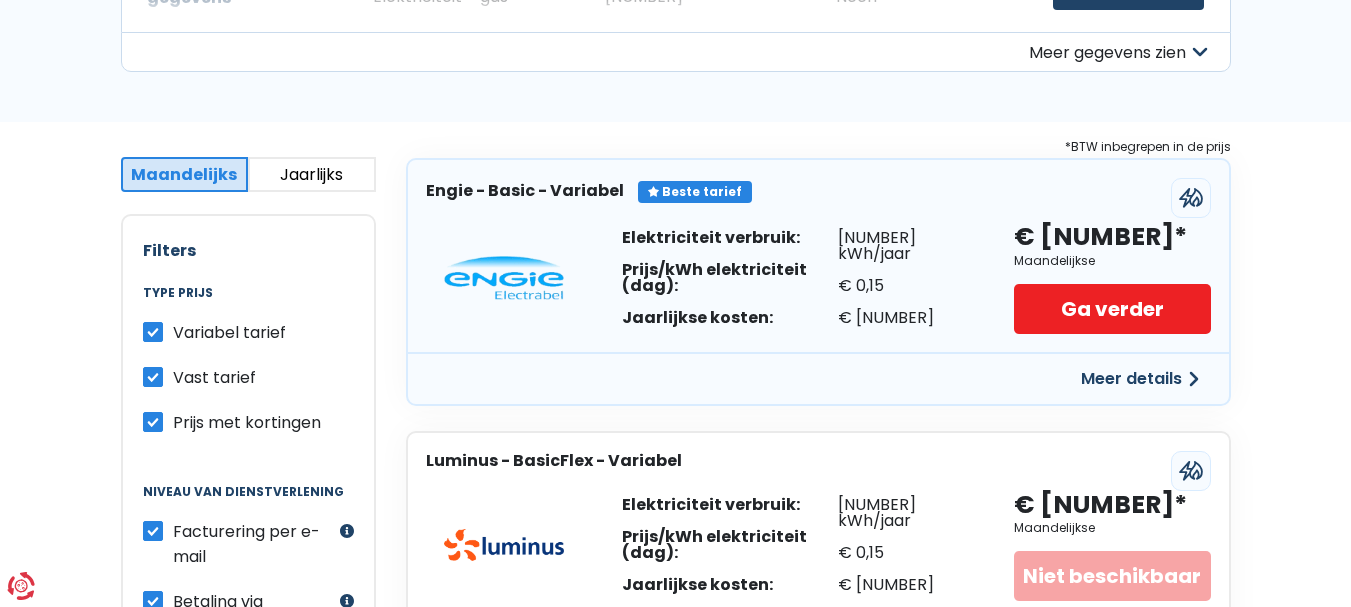 click on "Vast tarief" at bounding box center [214, 377] 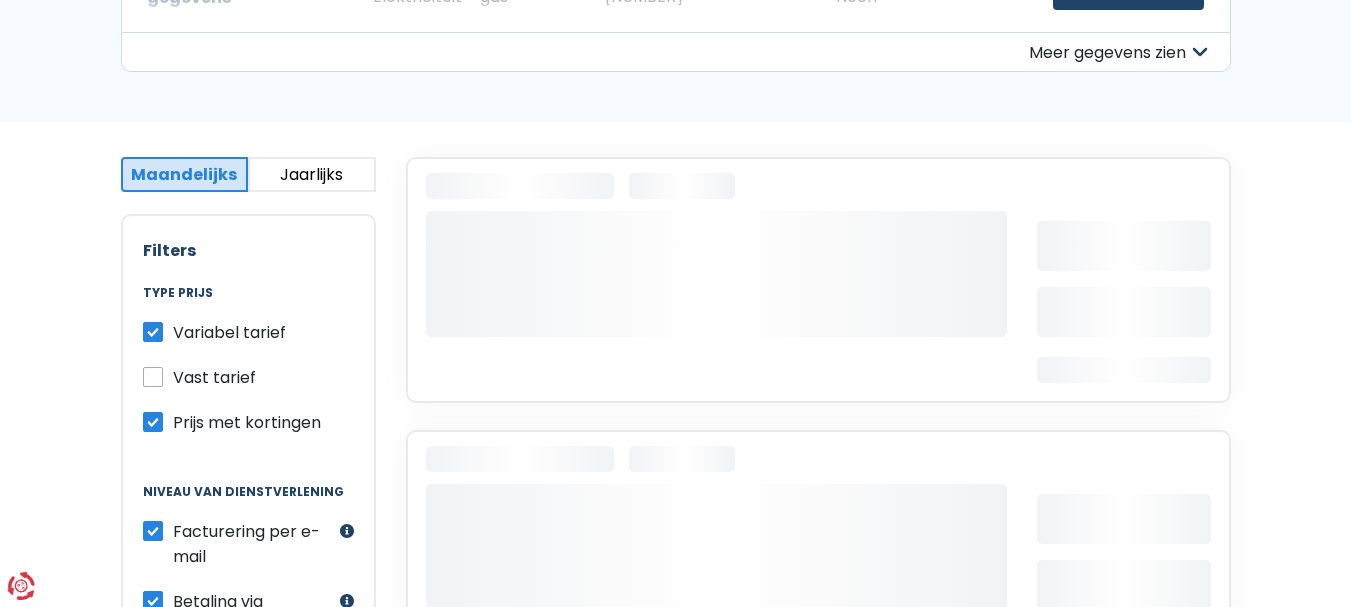 click on "Variabel tarief" at bounding box center (229, 332) 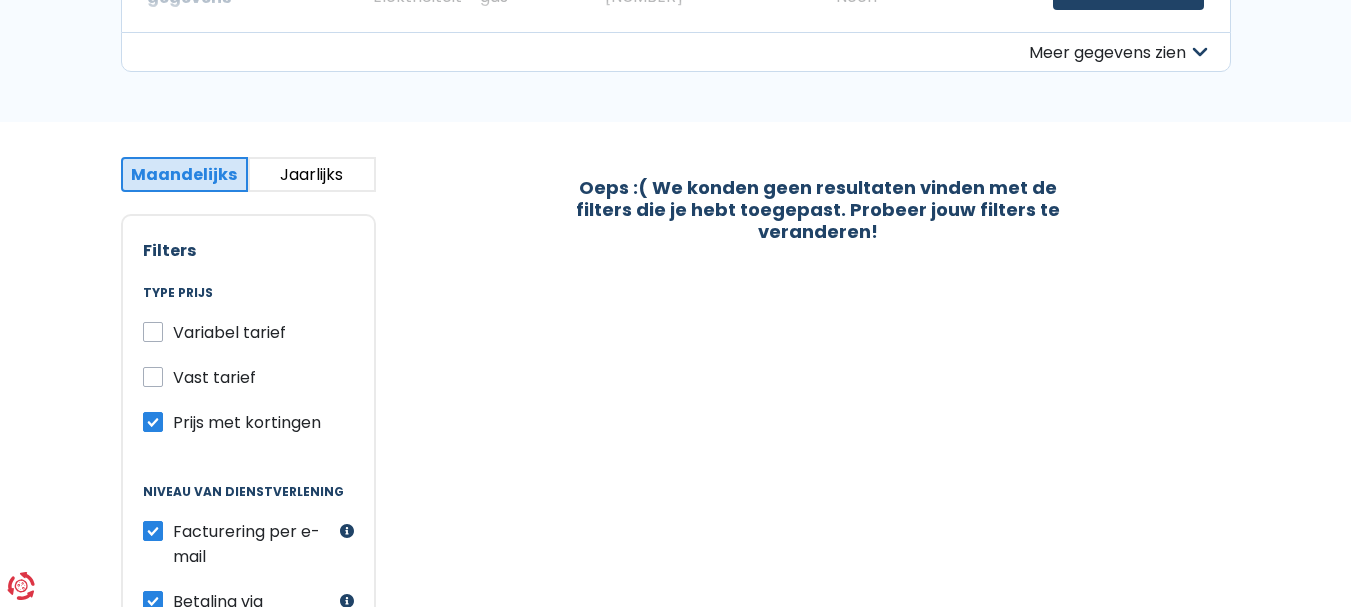 click on "Vast tarief" at bounding box center [214, 377] 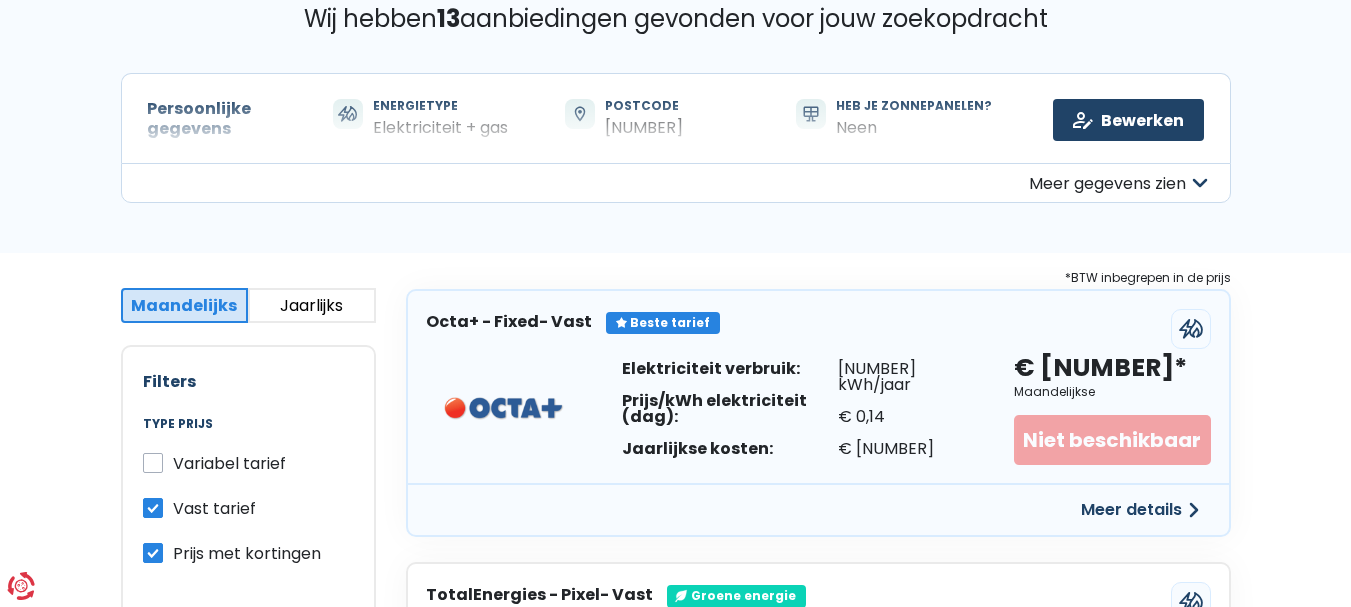 scroll, scrollTop: 133, scrollLeft: 0, axis: vertical 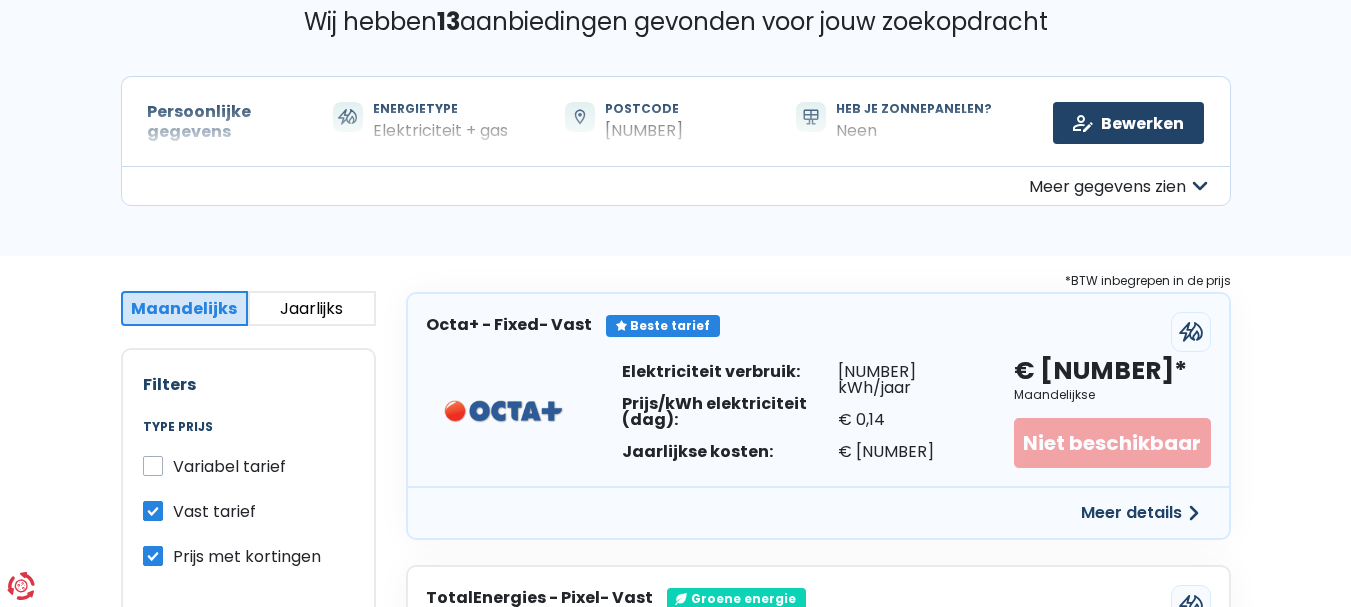 click on "Variabel tarief" at bounding box center (229, 466) 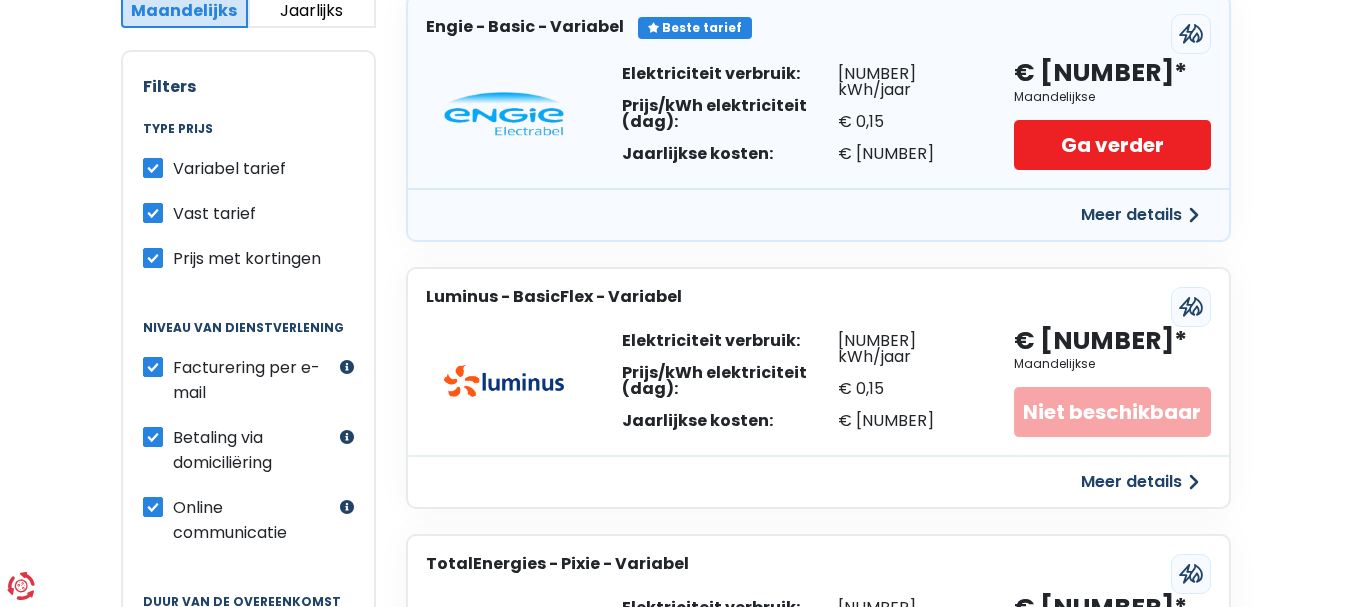 scroll, scrollTop: 433, scrollLeft: 0, axis: vertical 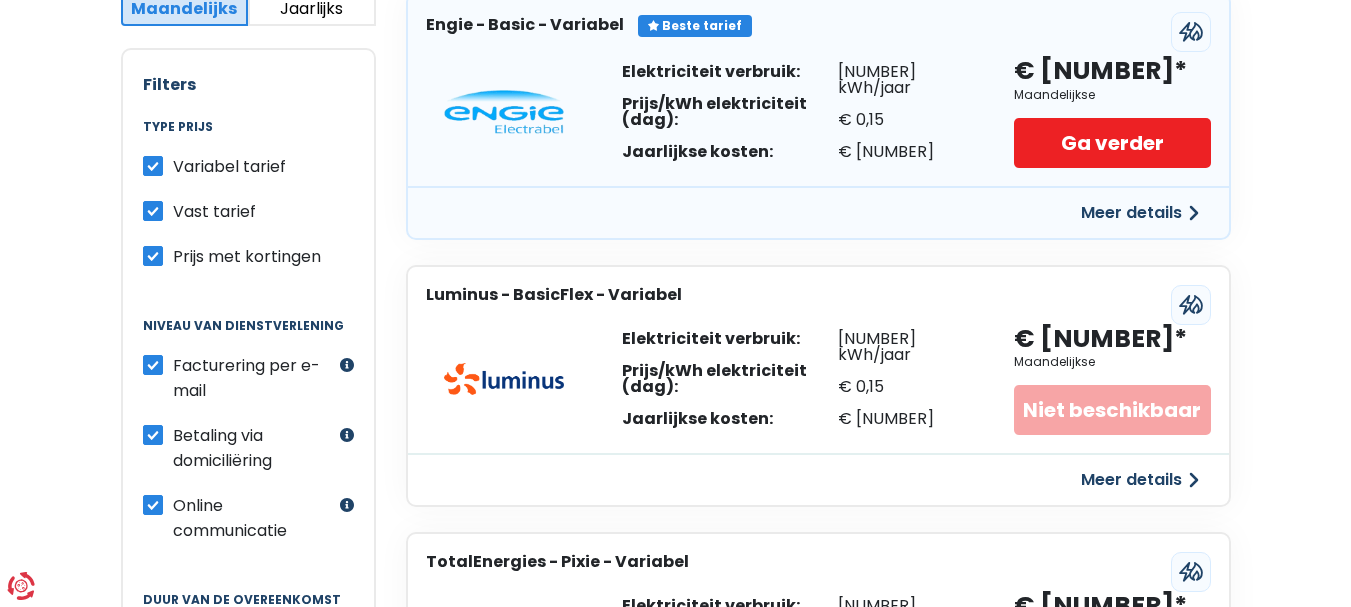 click on "Betaling via domiciliëring" at bounding box center [254, 448] 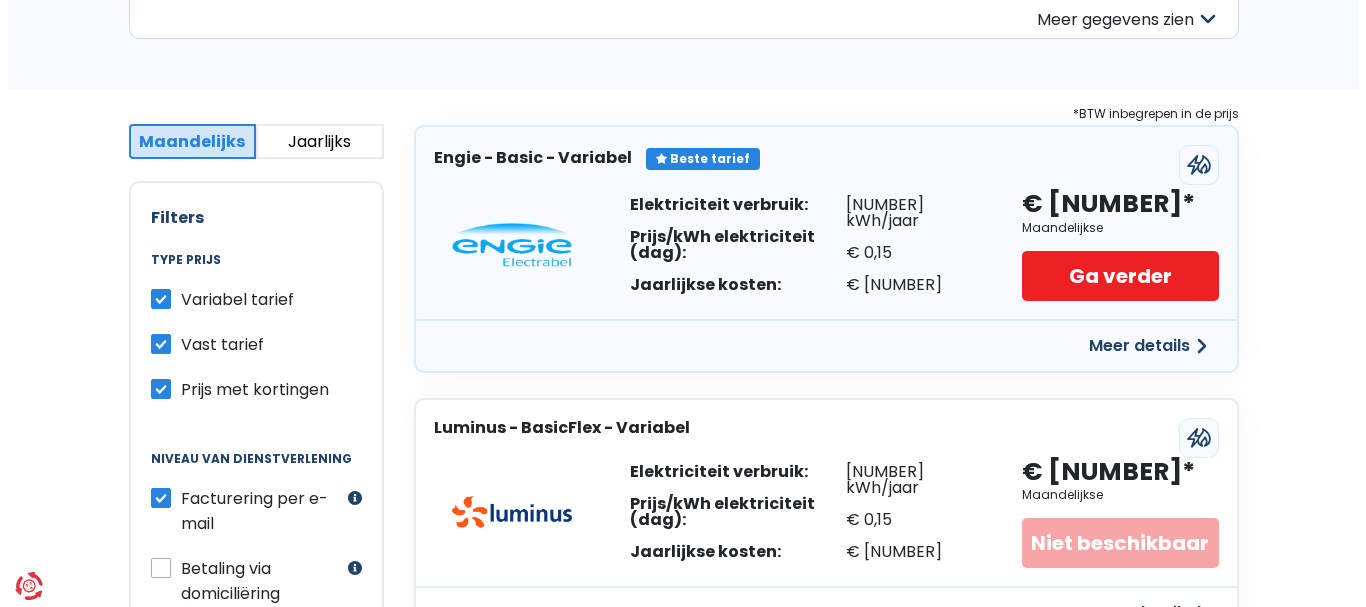 scroll, scrollTop: 233, scrollLeft: 0, axis: vertical 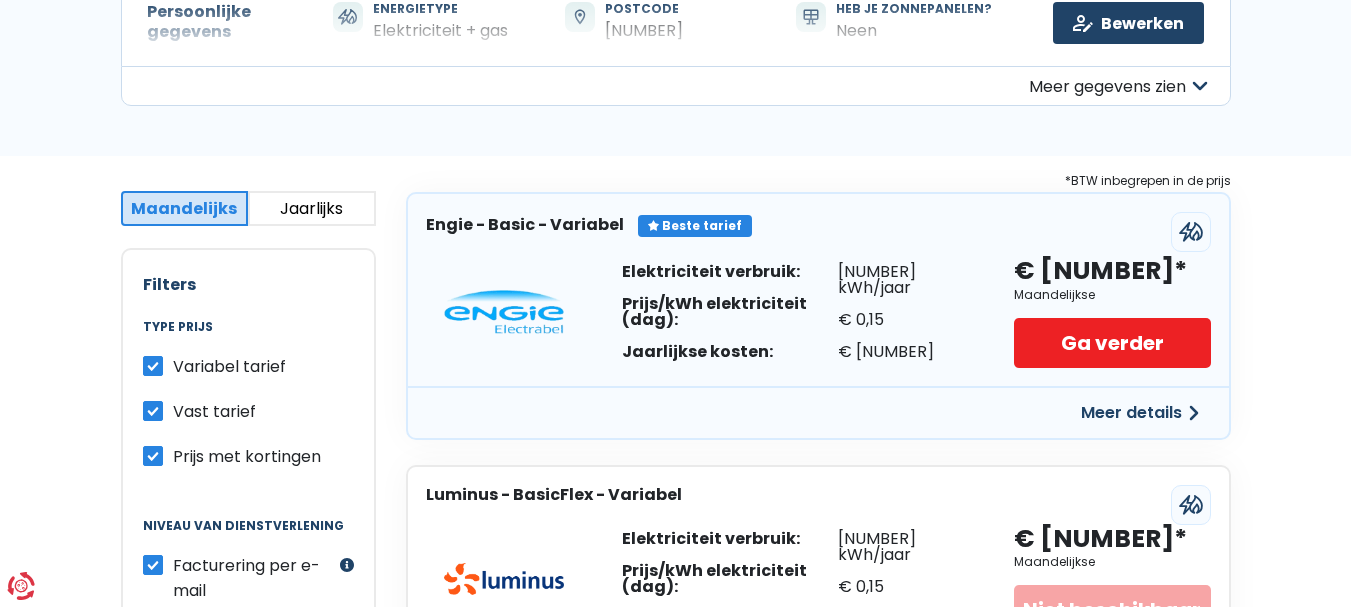 click on "Meer details" at bounding box center (1140, 413) 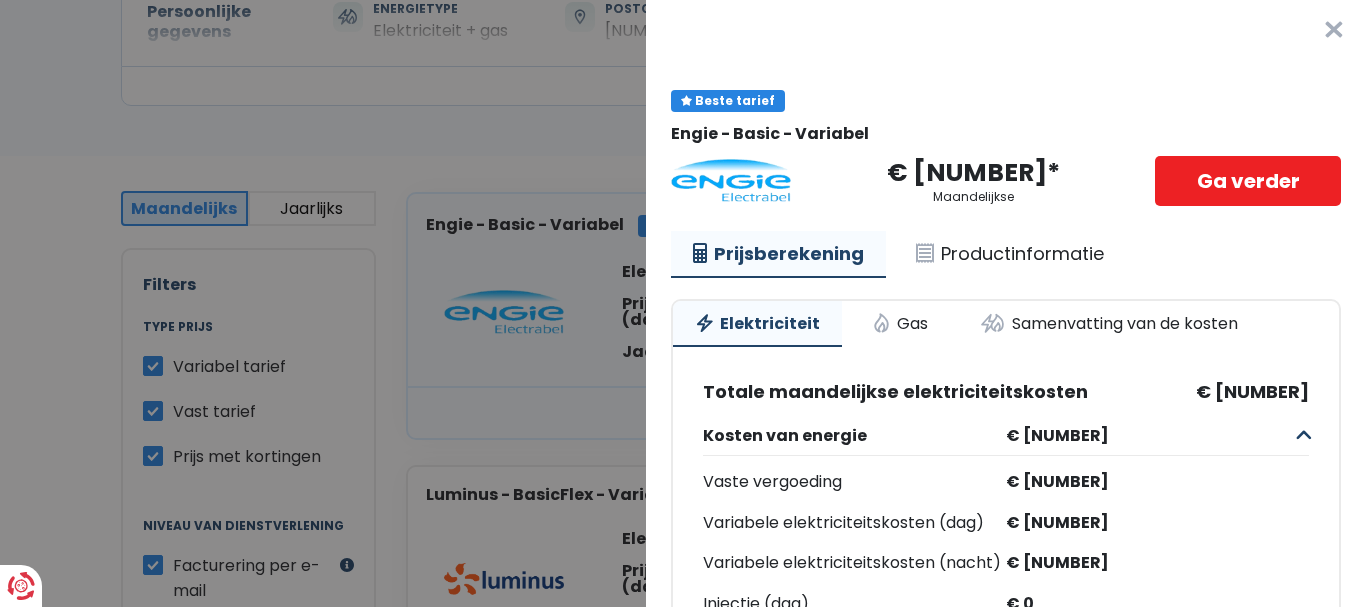 scroll, scrollTop: 0, scrollLeft: 0, axis: both 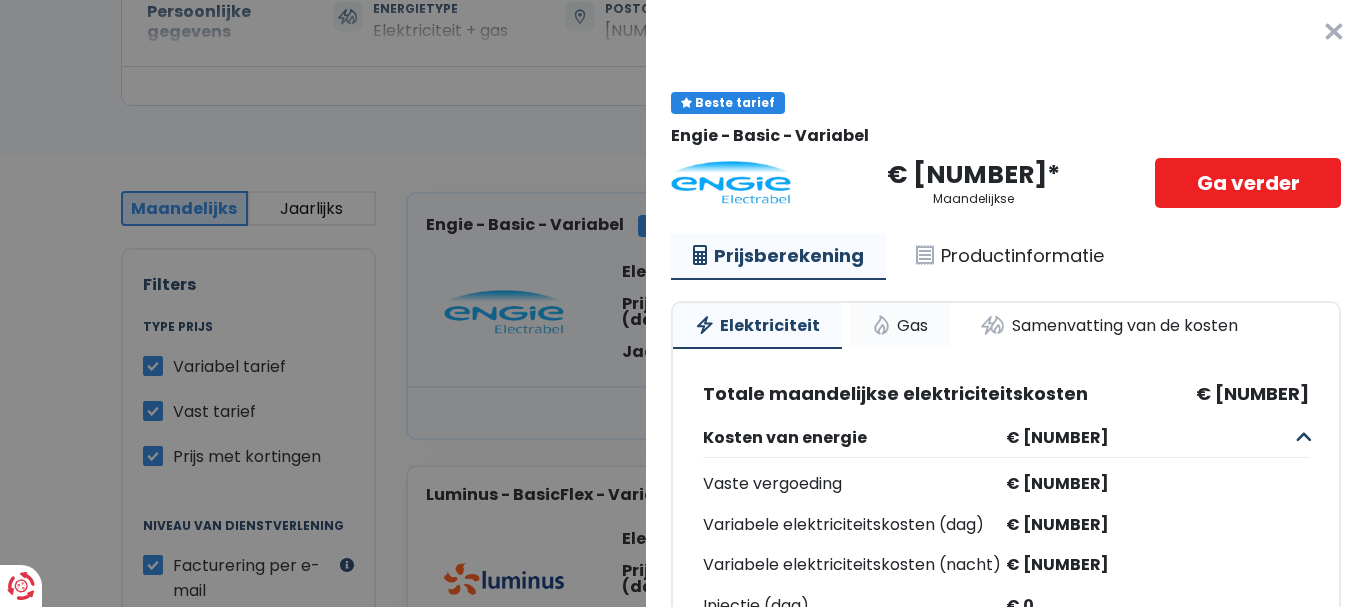 click on "Gas" at bounding box center [900, 325] 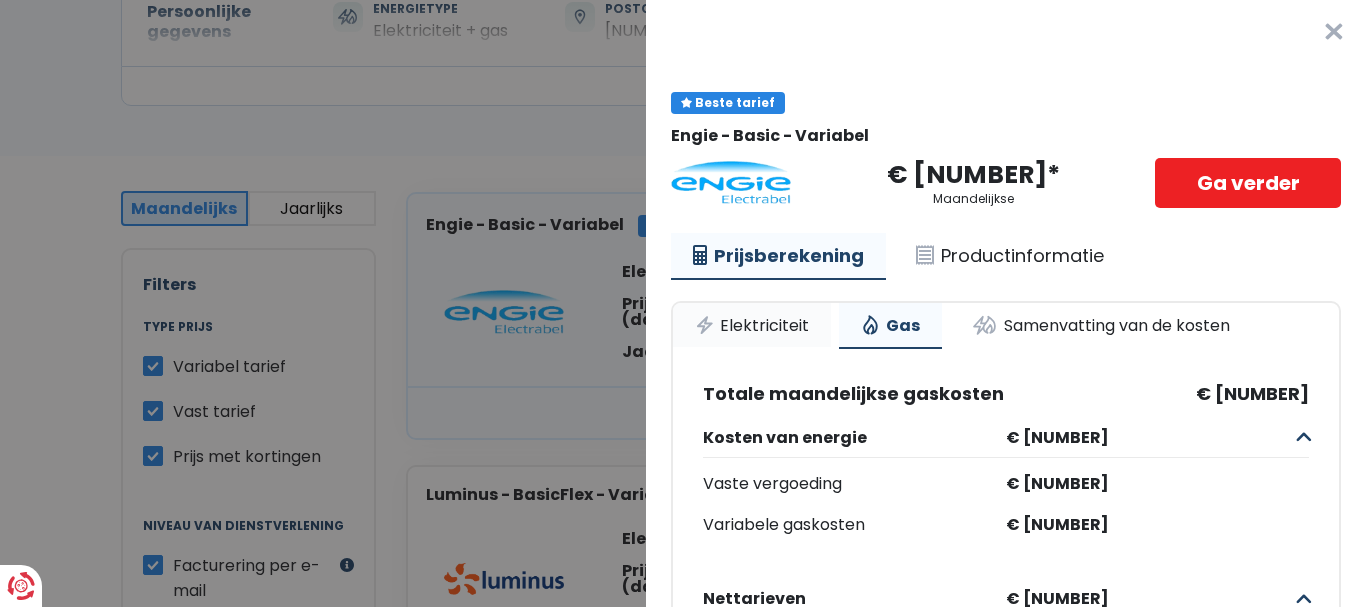 click on "Elektriciteit" at bounding box center [752, 325] 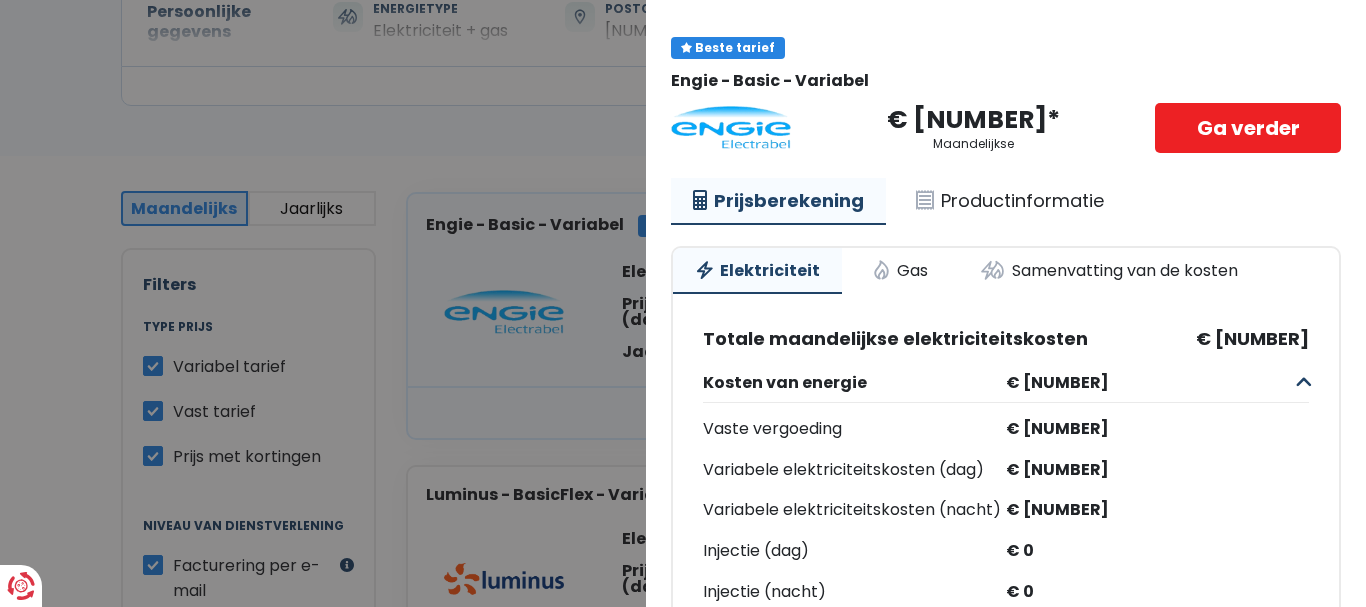 scroll, scrollTop: 67, scrollLeft: 0, axis: vertical 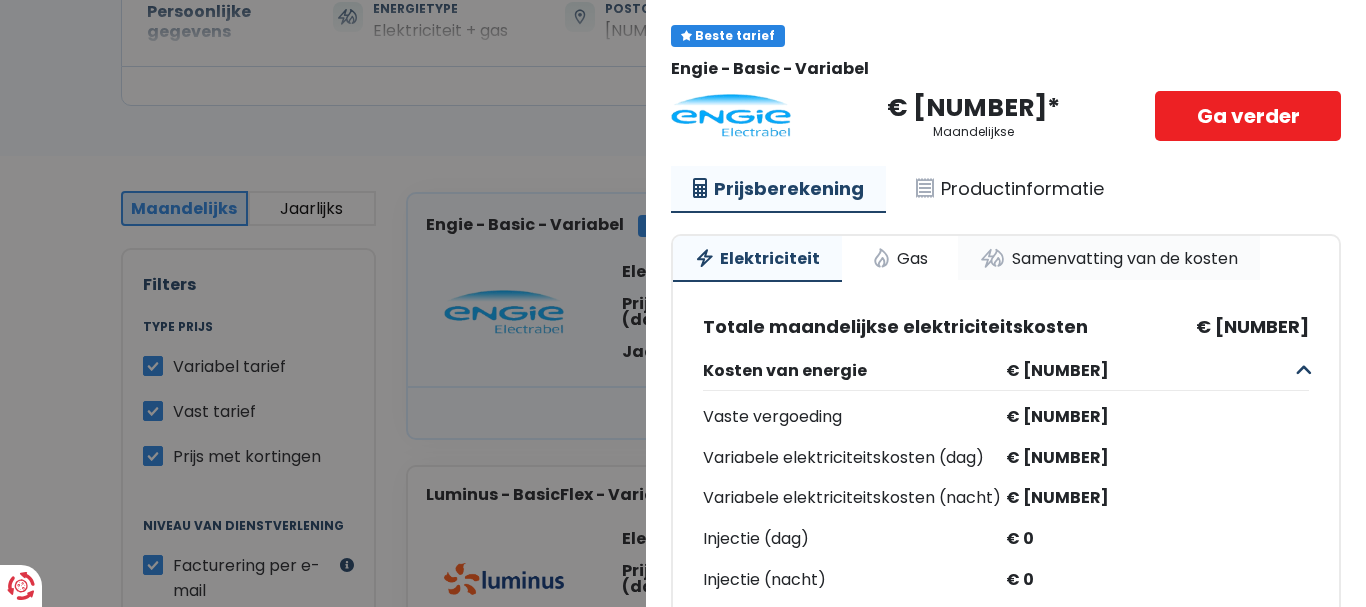 click on "Samenvatting van de kosten" at bounding box center [1109, 258] 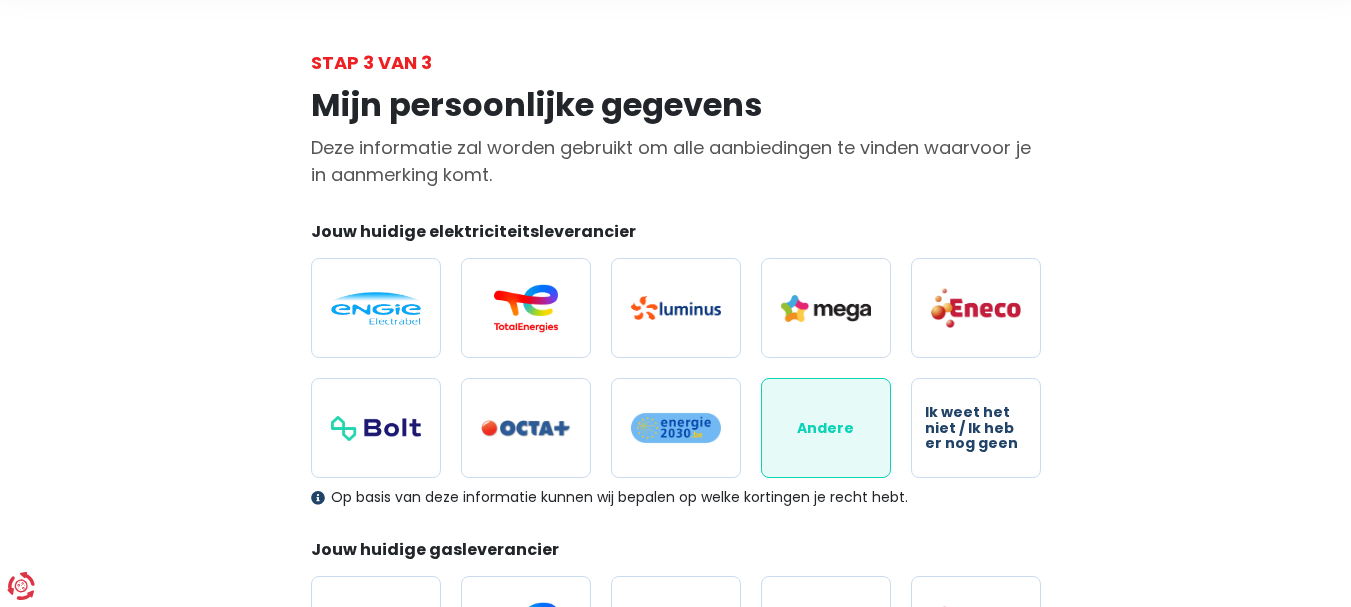 scroll, scrollTop: 0, scrollLeft: 0, axis: both 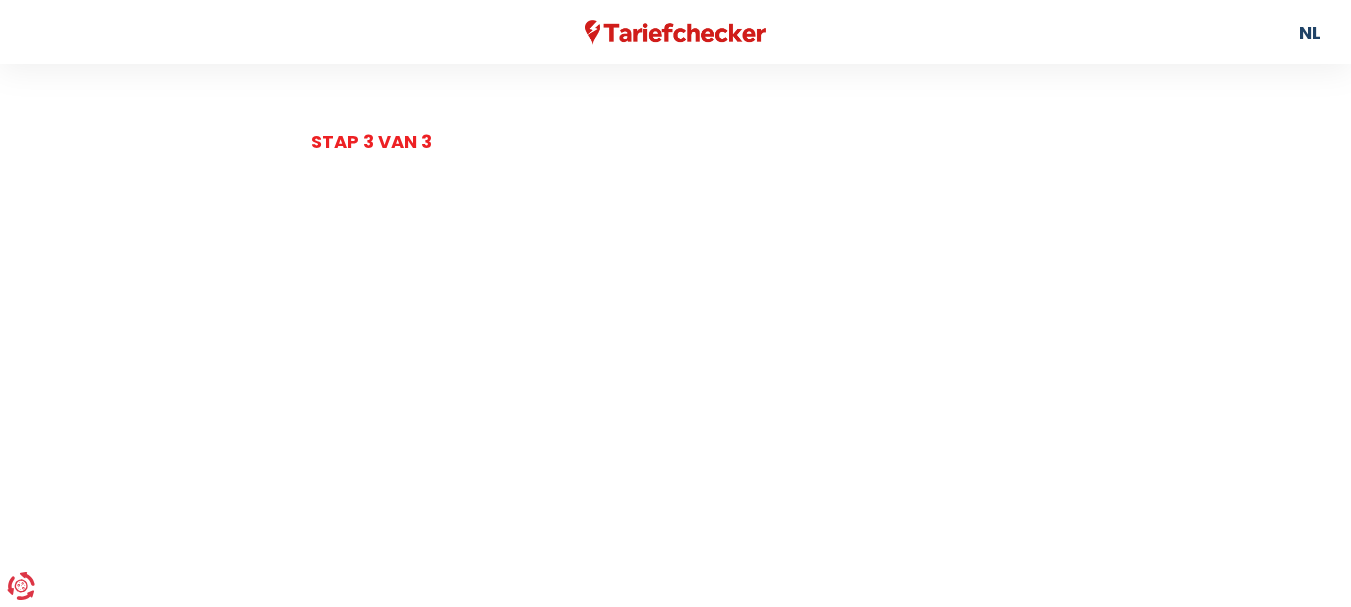 select on "day_night_bi_hourly" 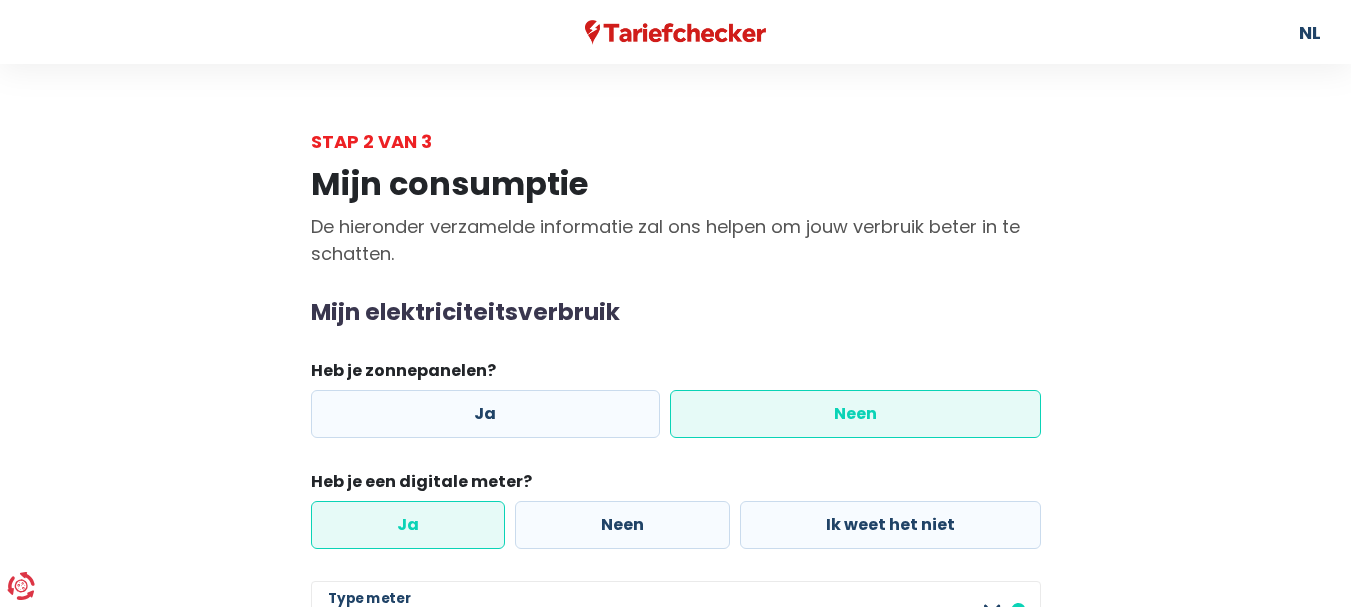 scroll, scrollTop: 513, scrollLeft: 0, axis: vertical 